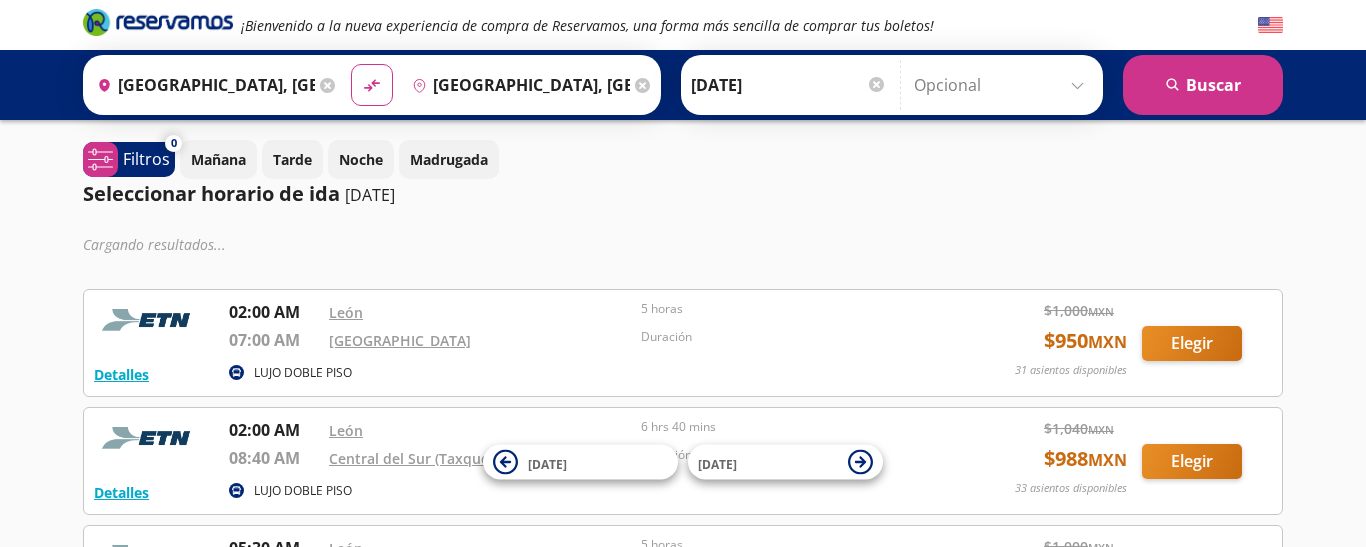 scroll, scrollTop: 0, scrollLeft: 0, axis: both 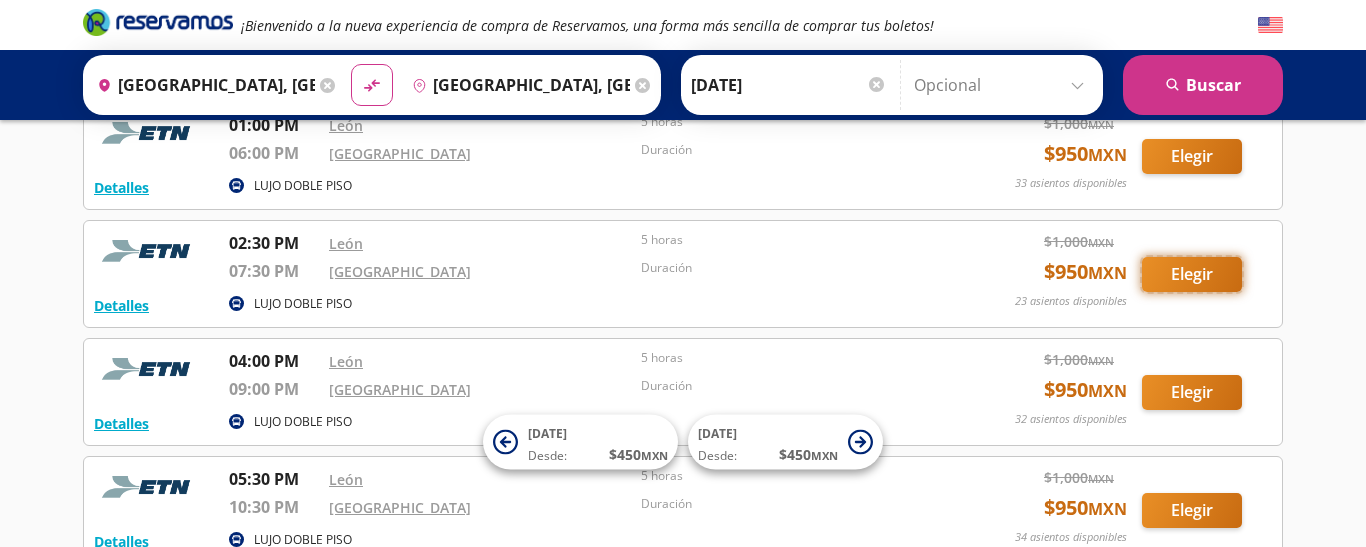 click on "Elegir" at bounding box center [1192, 274] 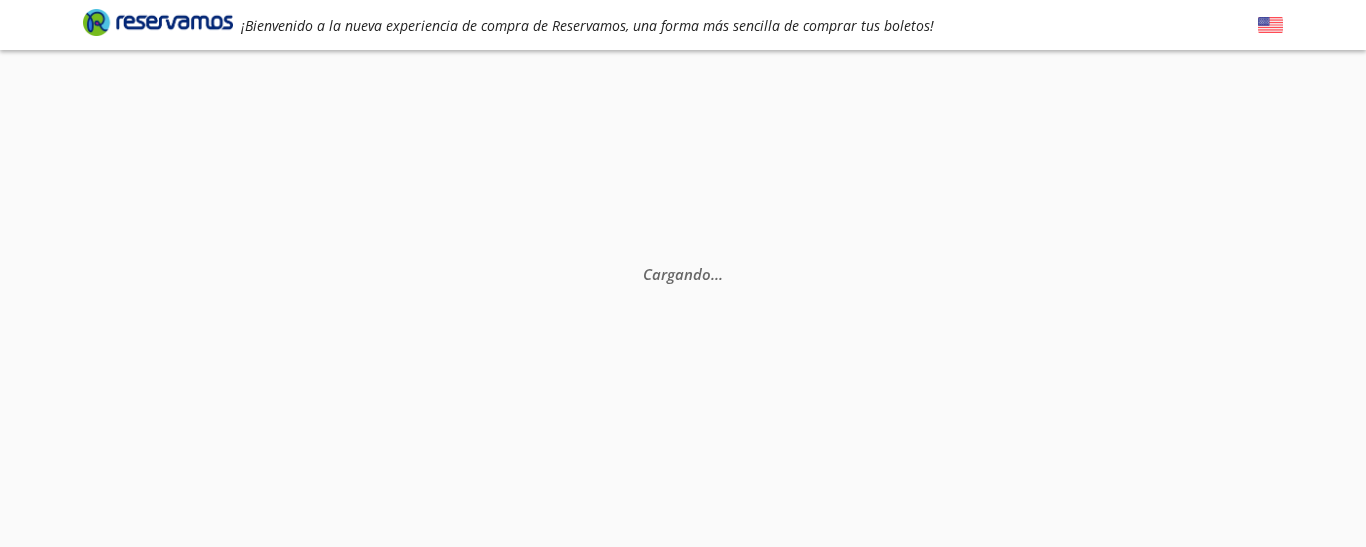 scroll, scrollTop: 0, scrollLeft: 0, axis: both 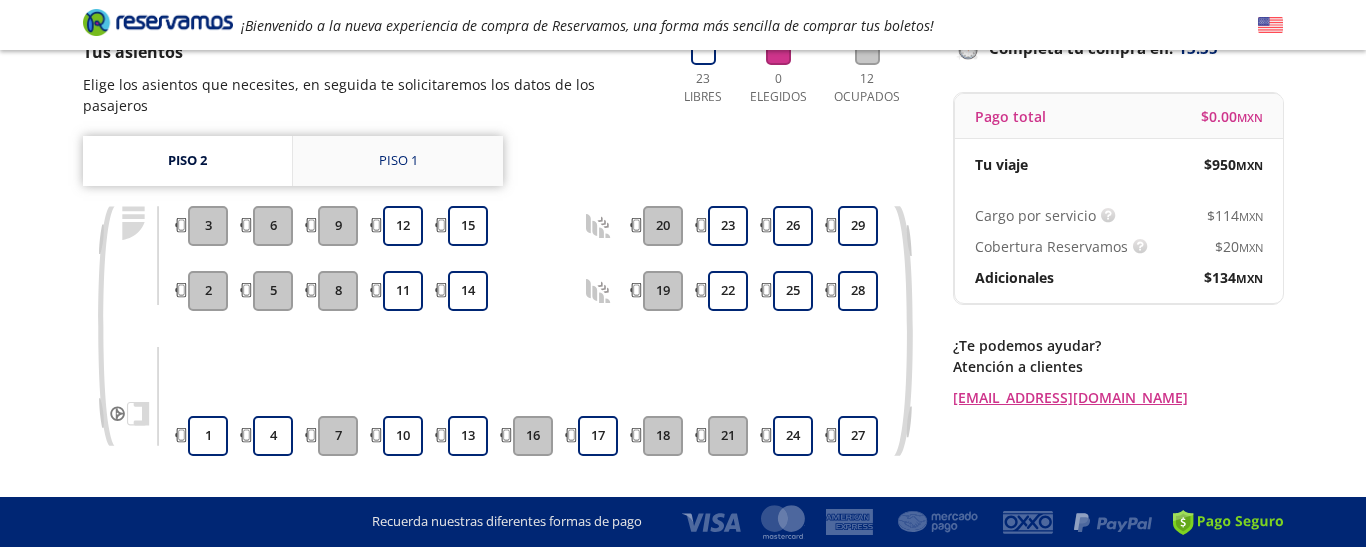 click on "Piso 1" at bounding box center (398, 161) 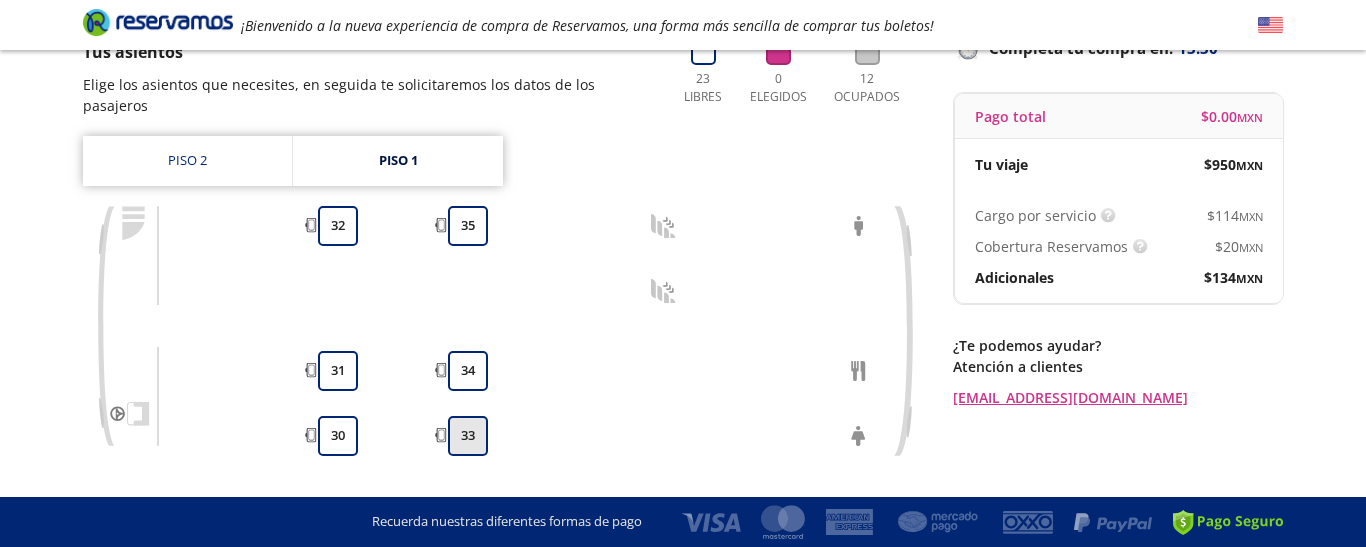 click on "33" at bounding box center [468, 436] 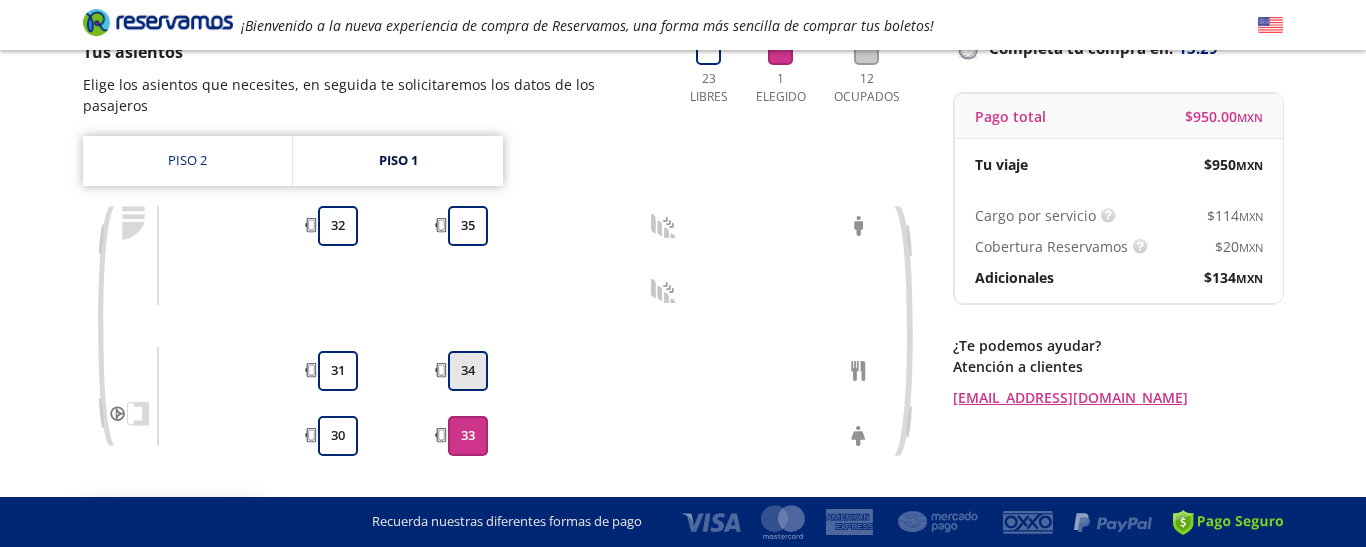 click on "34" at bounding box center (468, 371) 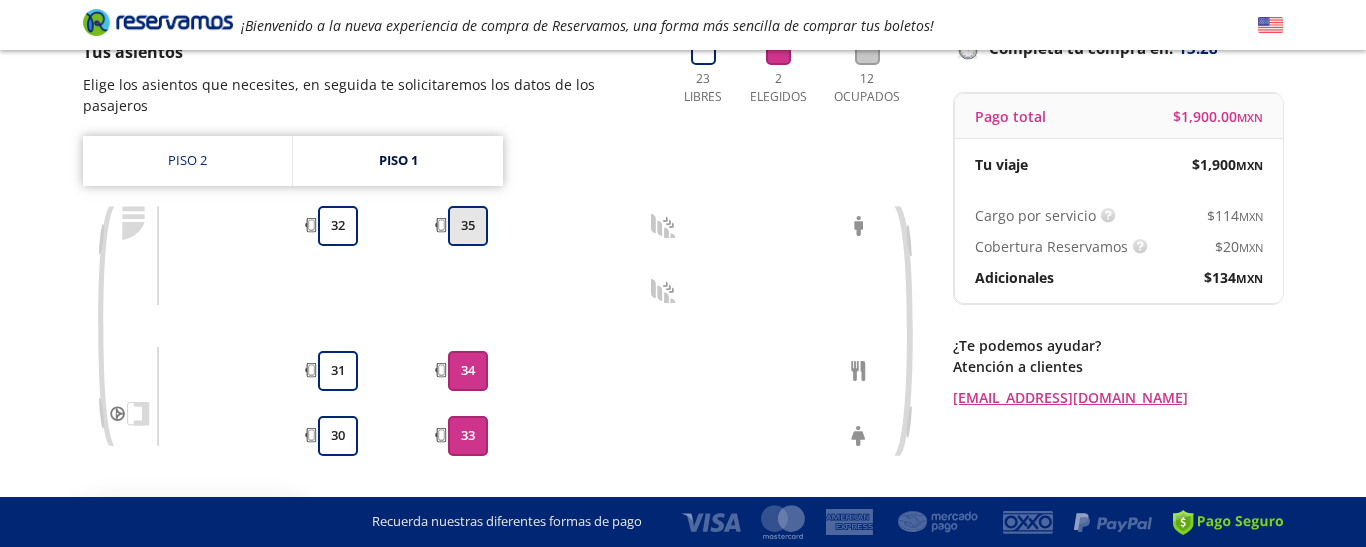 click on "35" at bounding box center [468, 226] 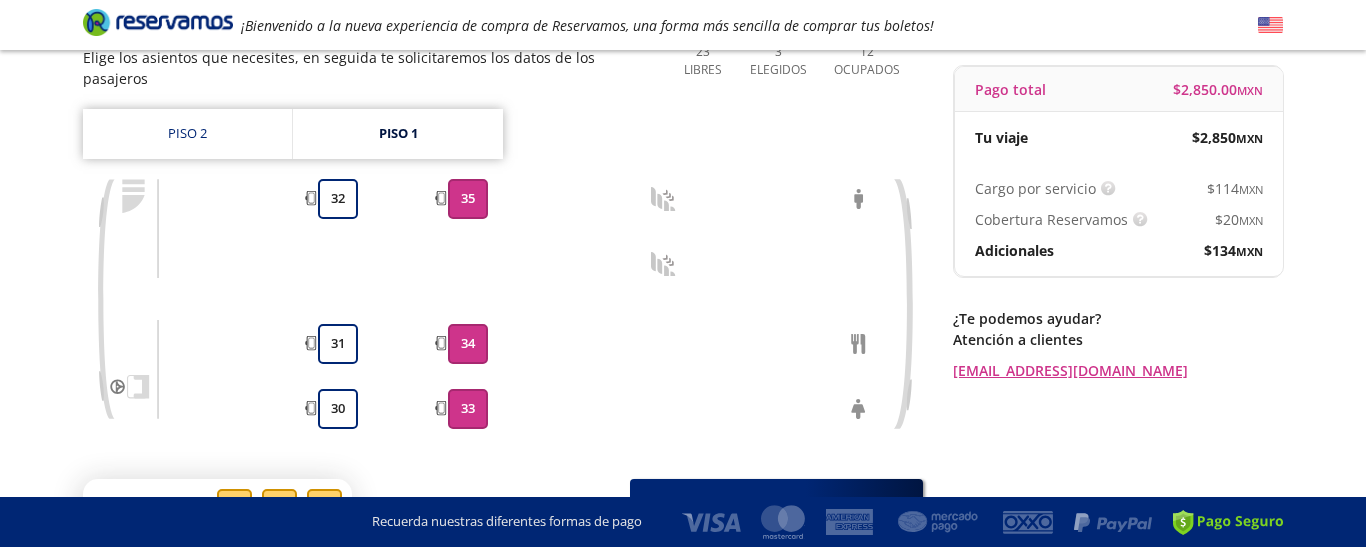 scroll, scrollTop: 290, scrollLeft: 0, axis: vertical 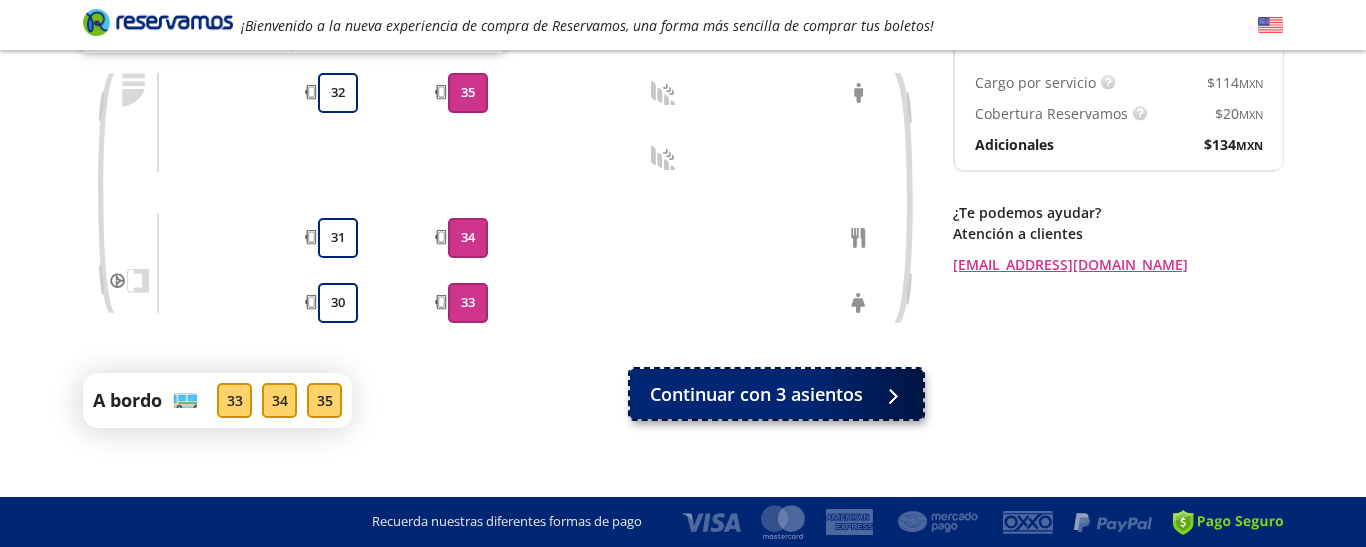 click on "Continuar con 3 asientos" at bounding box center [756, 394] 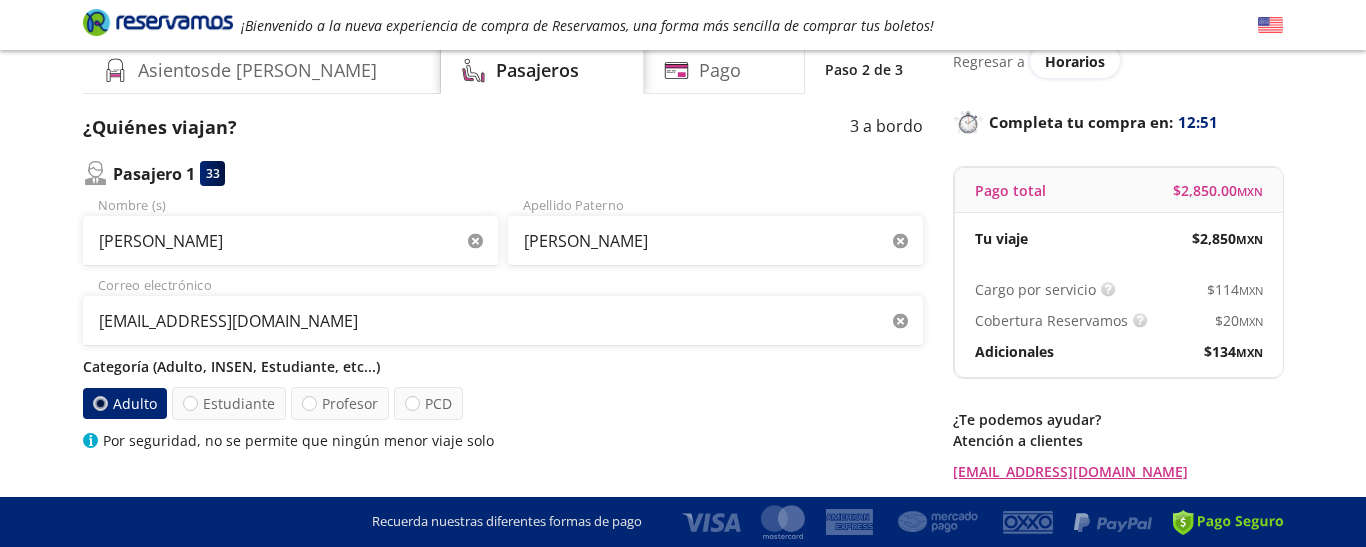 scroll, scrollTop: 0, scrollLeft: 0, axis: both 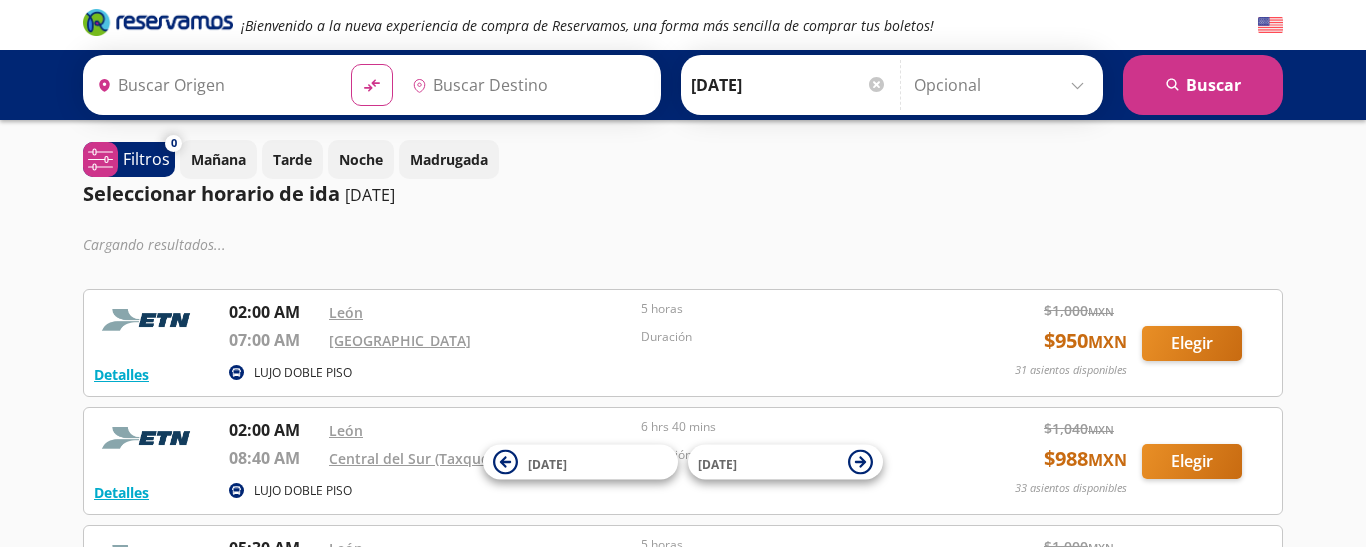 type on "[GEOGRAPHIC_DATA], [GEOGRAPHIC_DATA]" 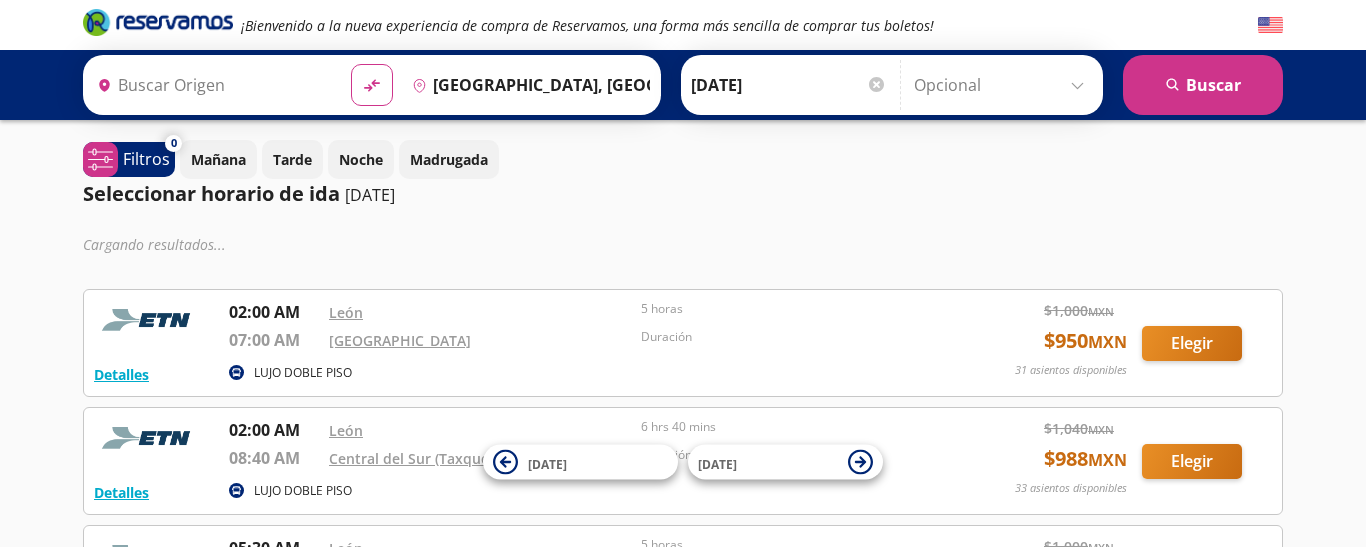 type on "[GEOGRAPHIC_DATA], [GEOGRAPHIC_DATA]" 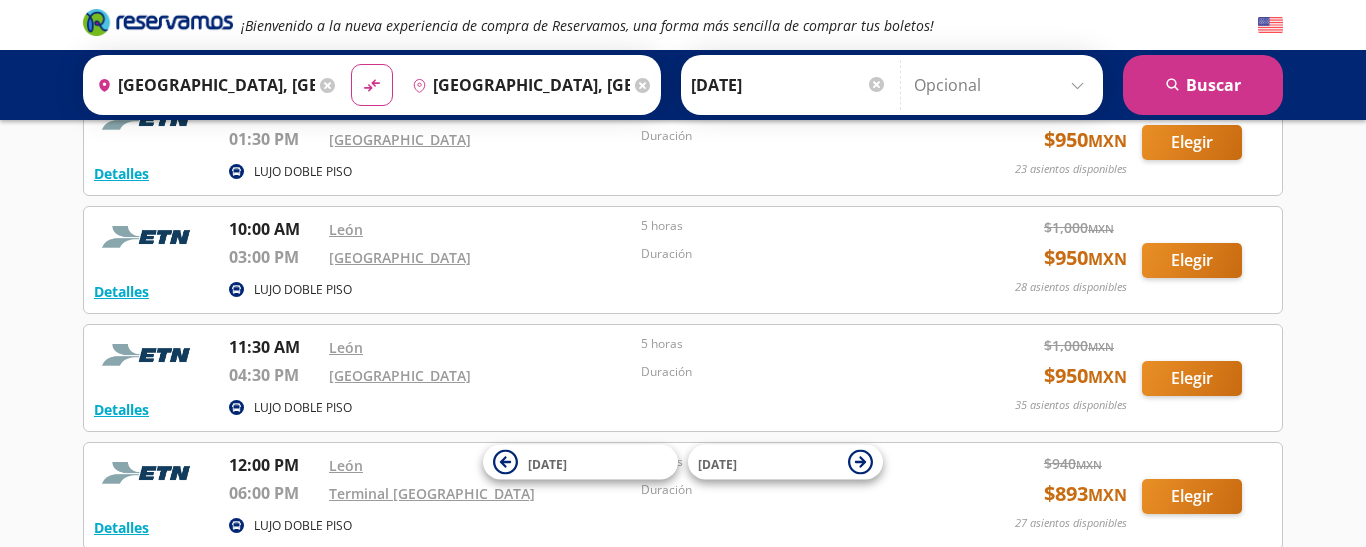 scroll, scrollTop: 946, scrollLeft: 0, axis: vertical 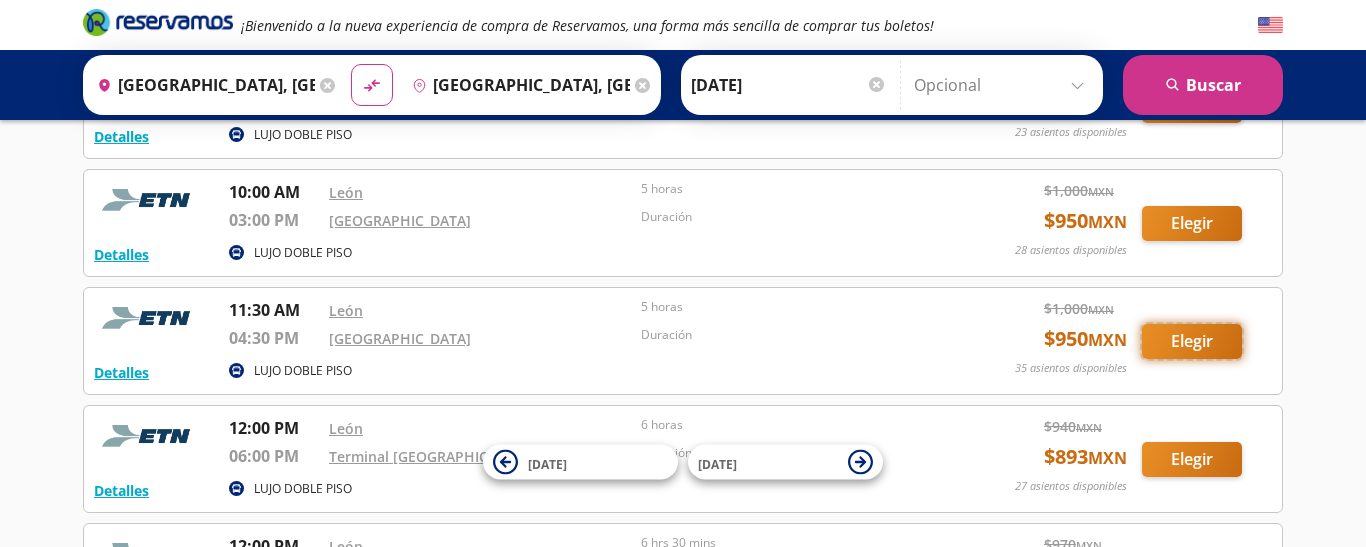 click on "Elegir" at bounding box center [1192, 341] 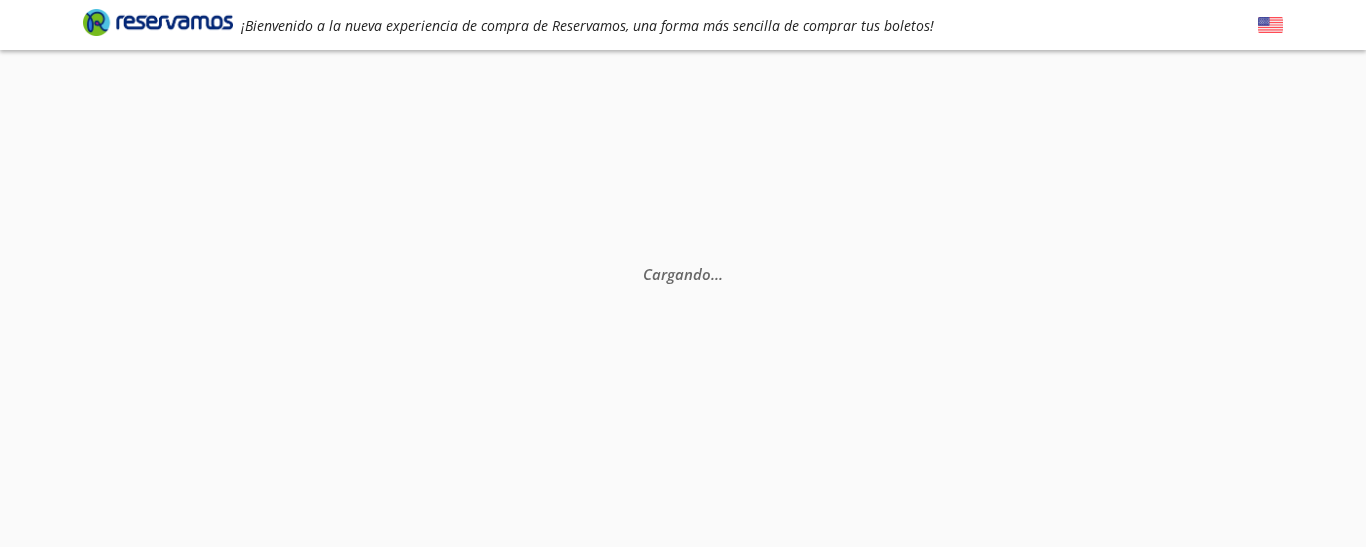 scroll, scrollTop: 0, scrollLeft: 0, axis: both 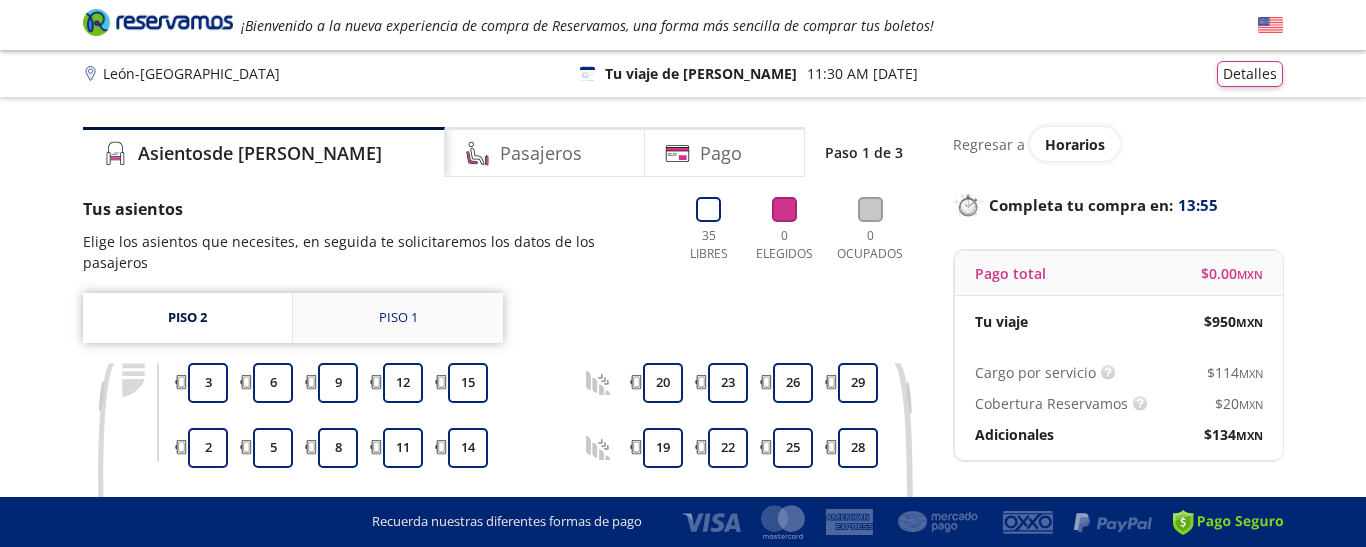 click on "Piso 1" at bounding box center (398, 318) 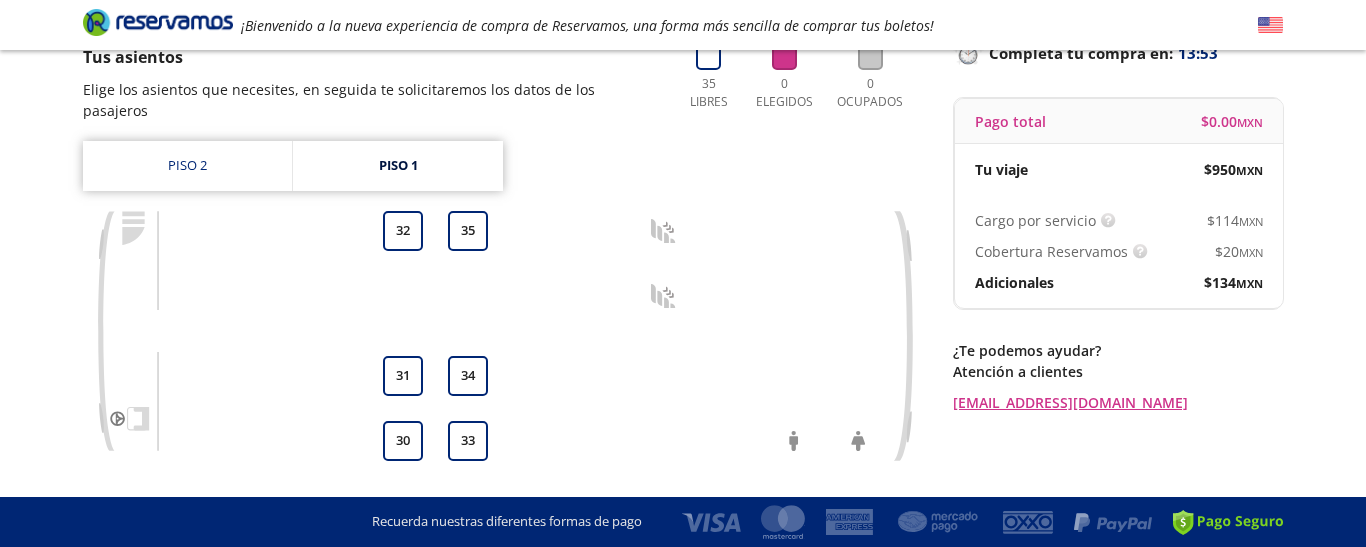 scroll, scrollTop: 285, scrollLeft: 0, axis: vertical 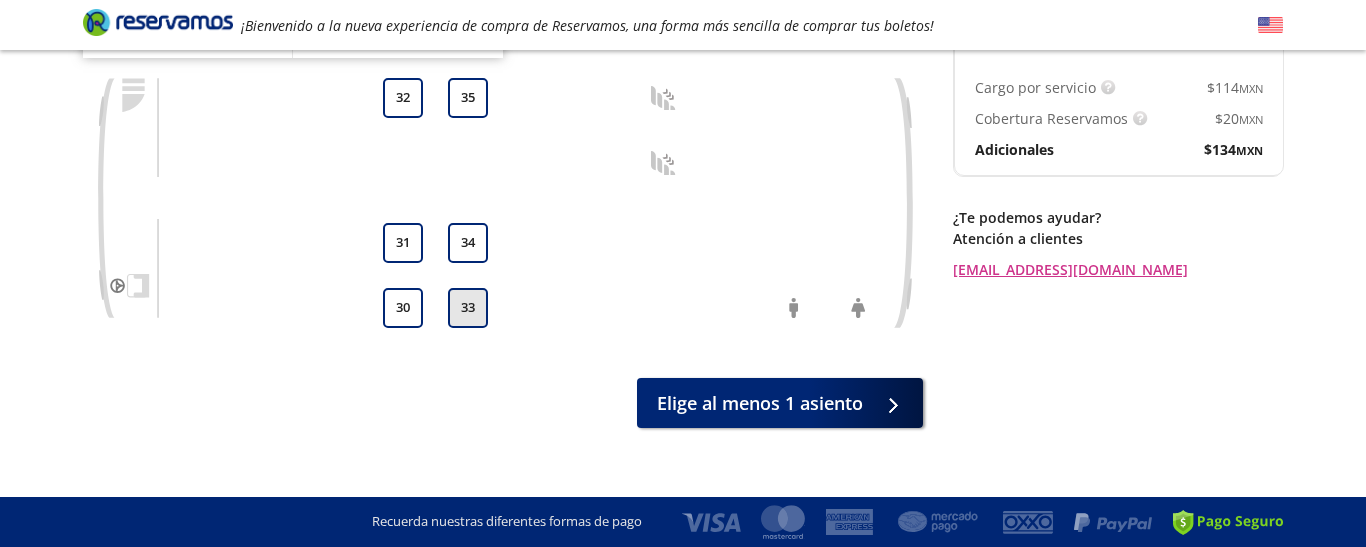 click on "33" at bounding box center (468, 308) 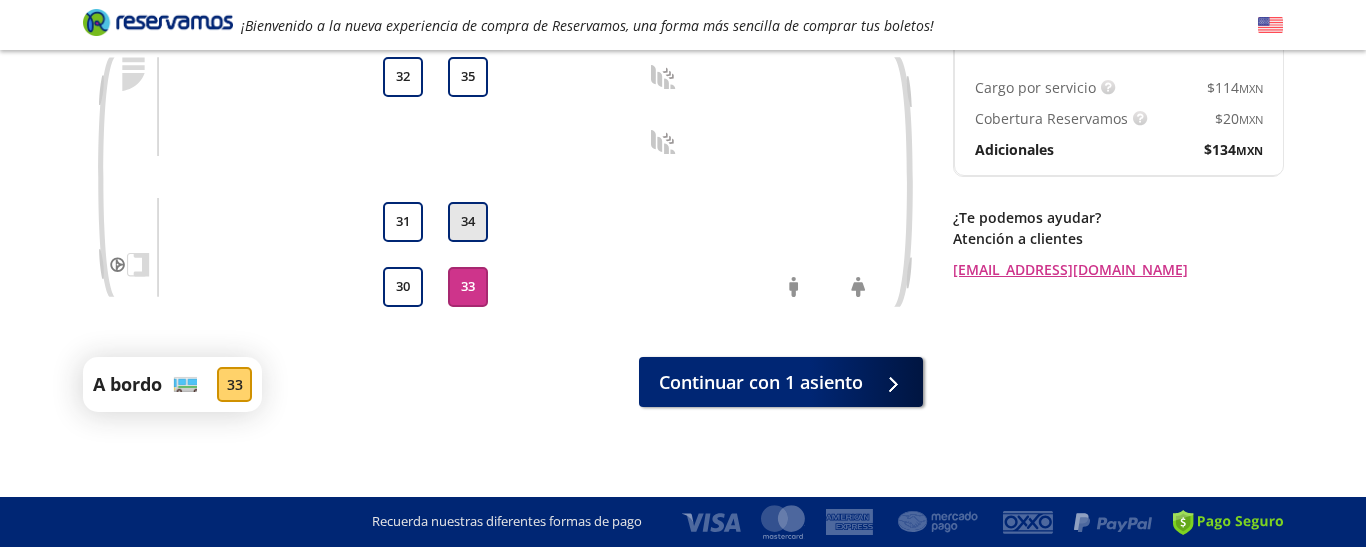 click on "34" at bounding box center [468, 222] 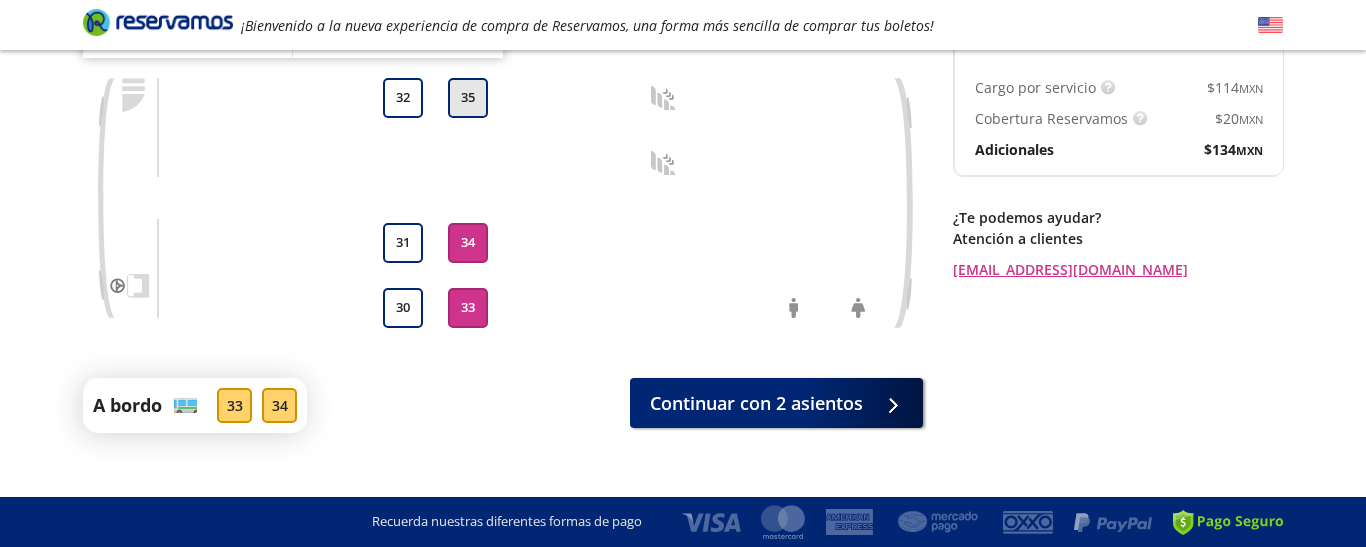 click on "35" at bounding box center [468, 98] 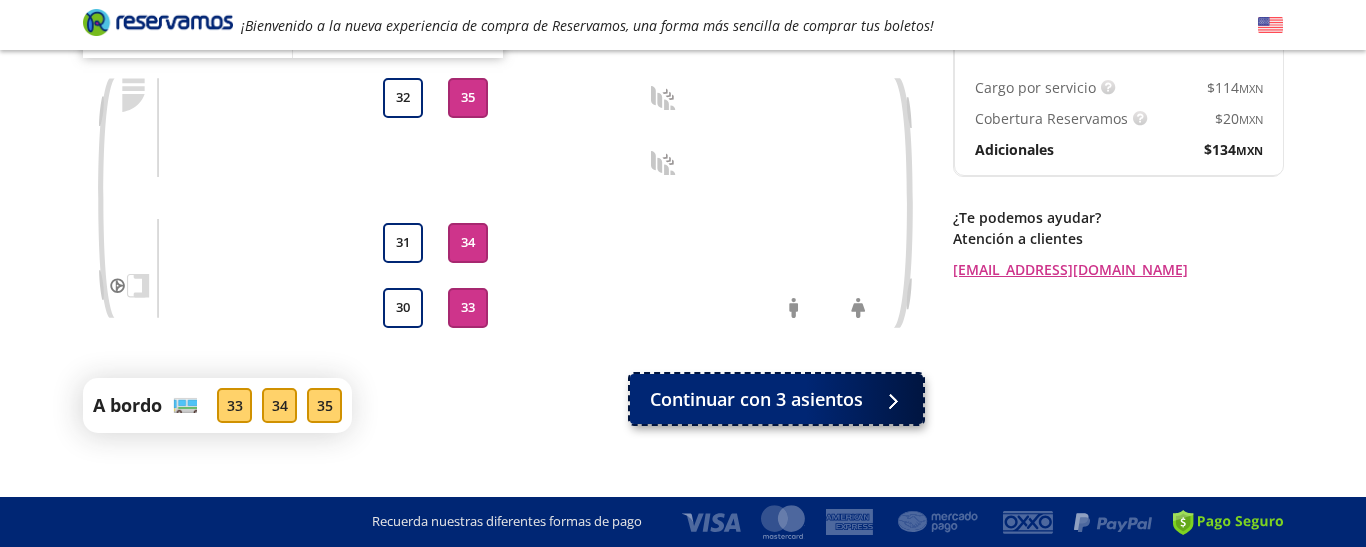 click on "Continuar con 3 asientos" at bounding box center (756, 399) 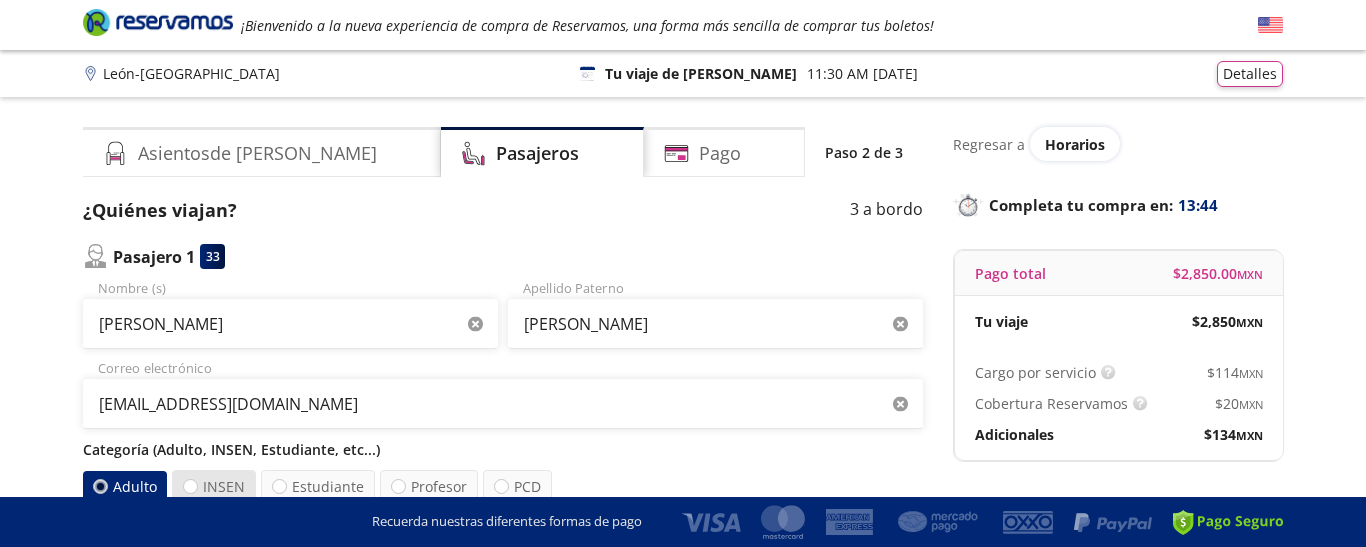 scroll, scrollTop: 139, scrollLeft: 0, axis: vertical 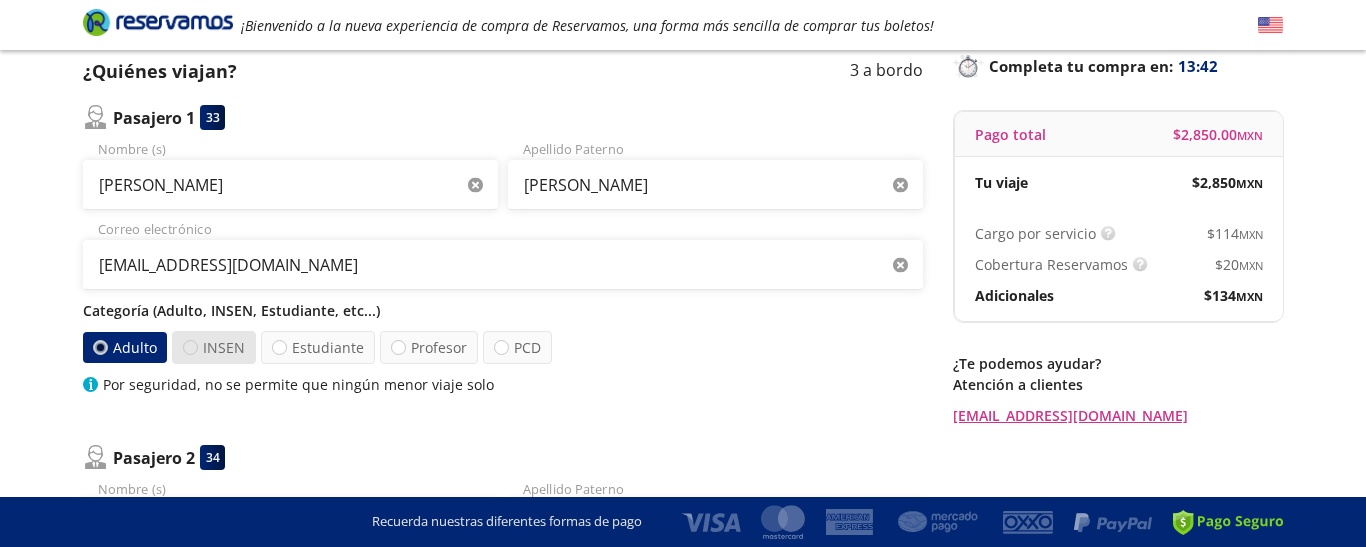 click at bounding box center [190, 347] 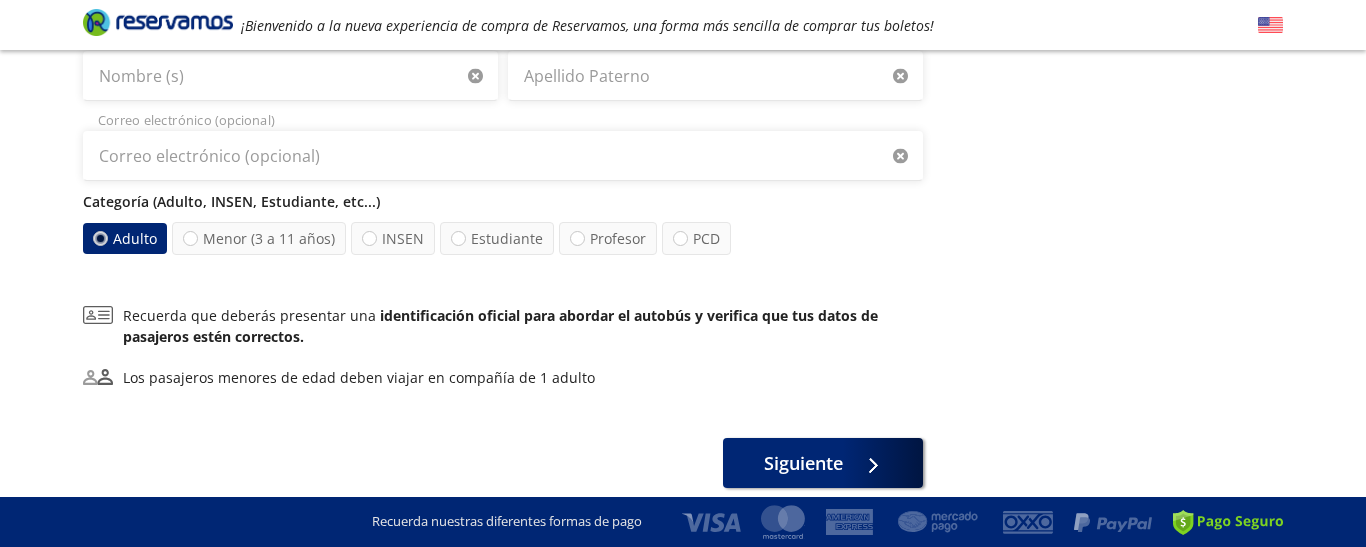 scroll, scrollTop: 927, scrollLeft: 0, axis: vertical 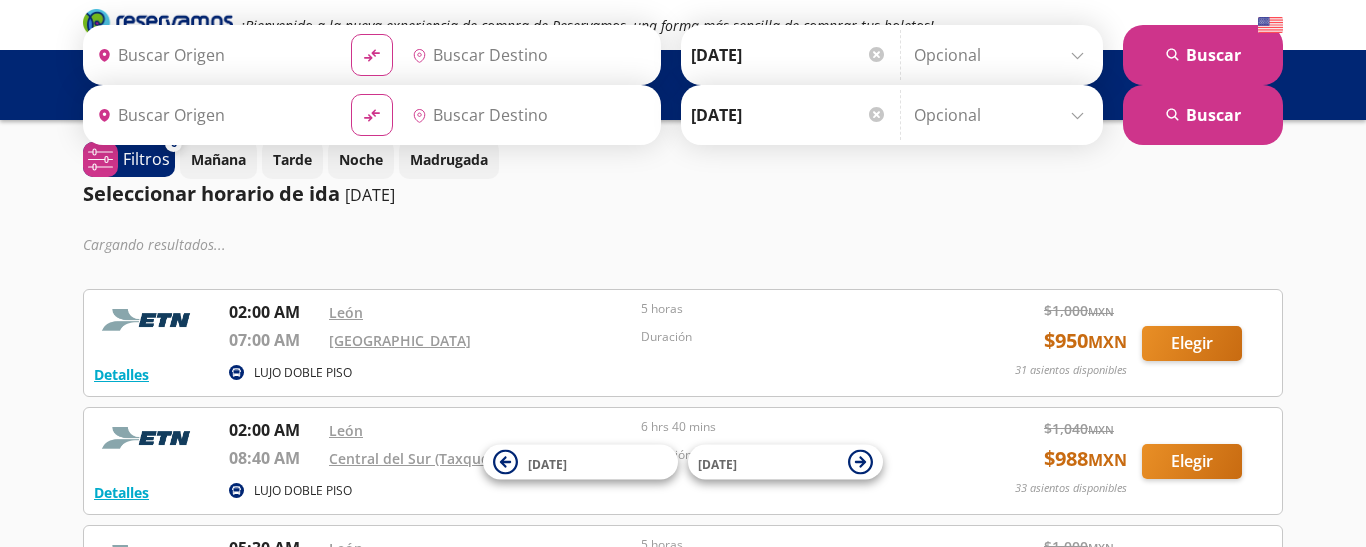 type on "[GEOGRAPHIC_DATA], [GEOGRAPHIC_DATA]" 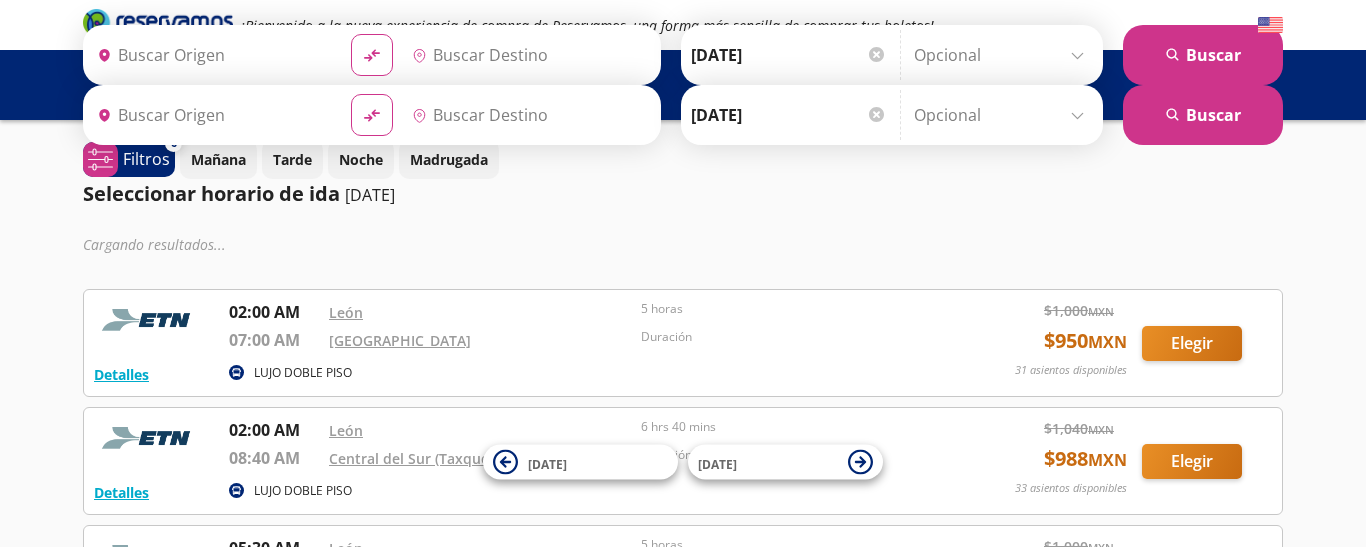 type on "[GEOGRAPHIC_DATA], [GEOGRAPHIC_DATA]" 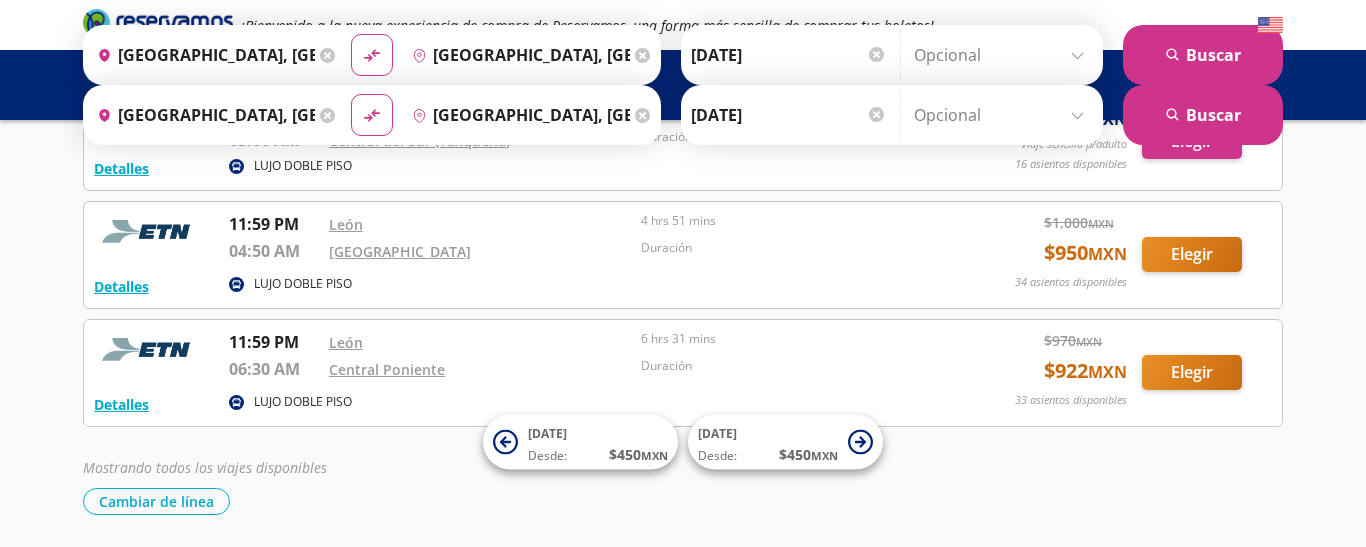 scroll, scrollTop: 2392, scrollLeft: 0, axis: vertical 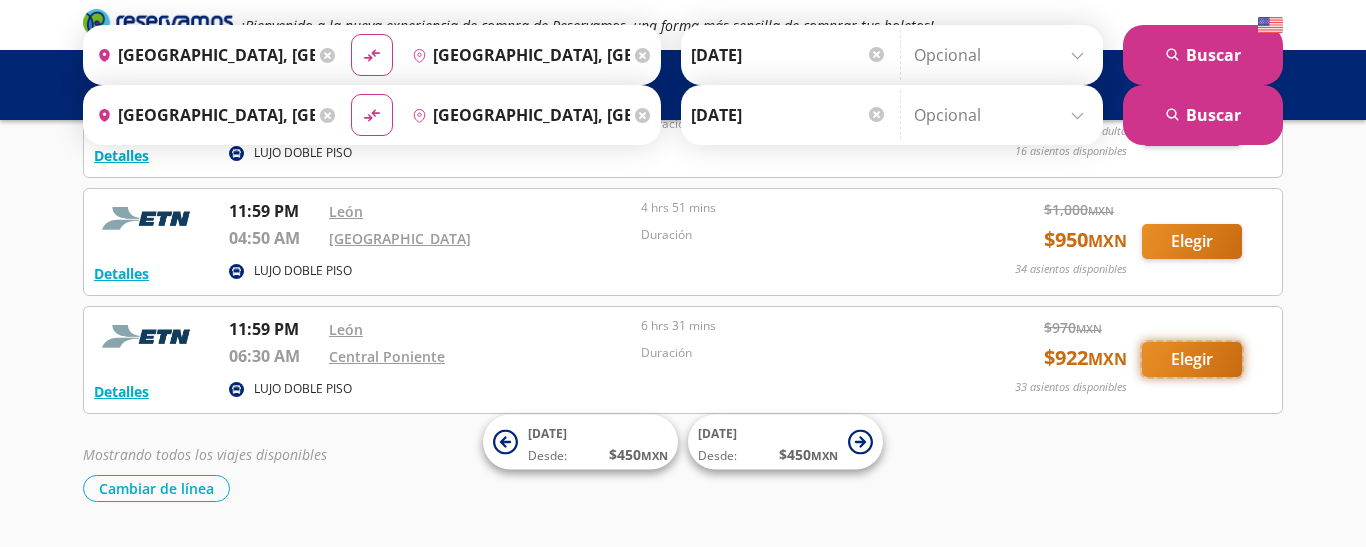 click on "Elegir" at bounding box center [1192, 359] 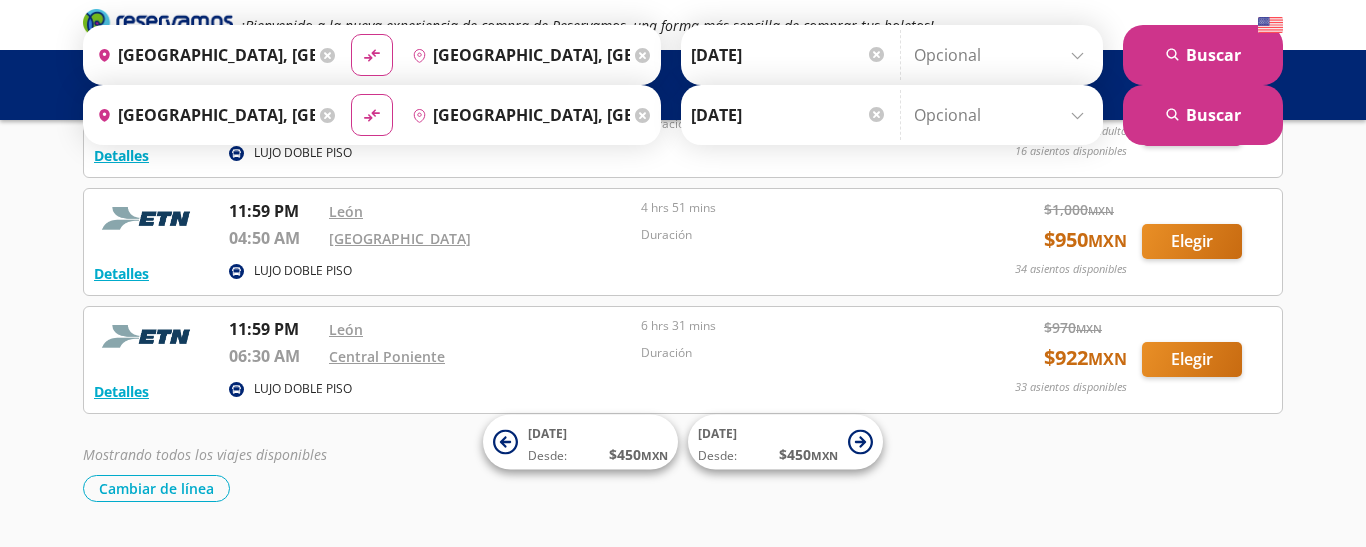 scroll, scrollTop: 0, scrollLeft: 0, axis: both 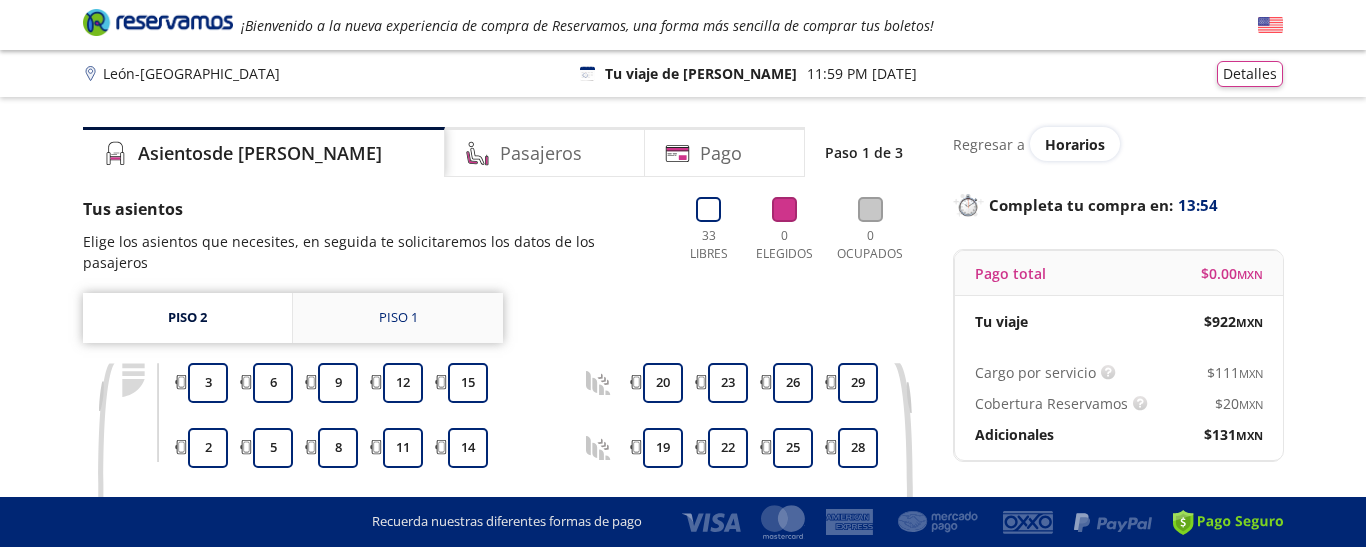 click on "Piso 1" at bounding box center [398, 318] 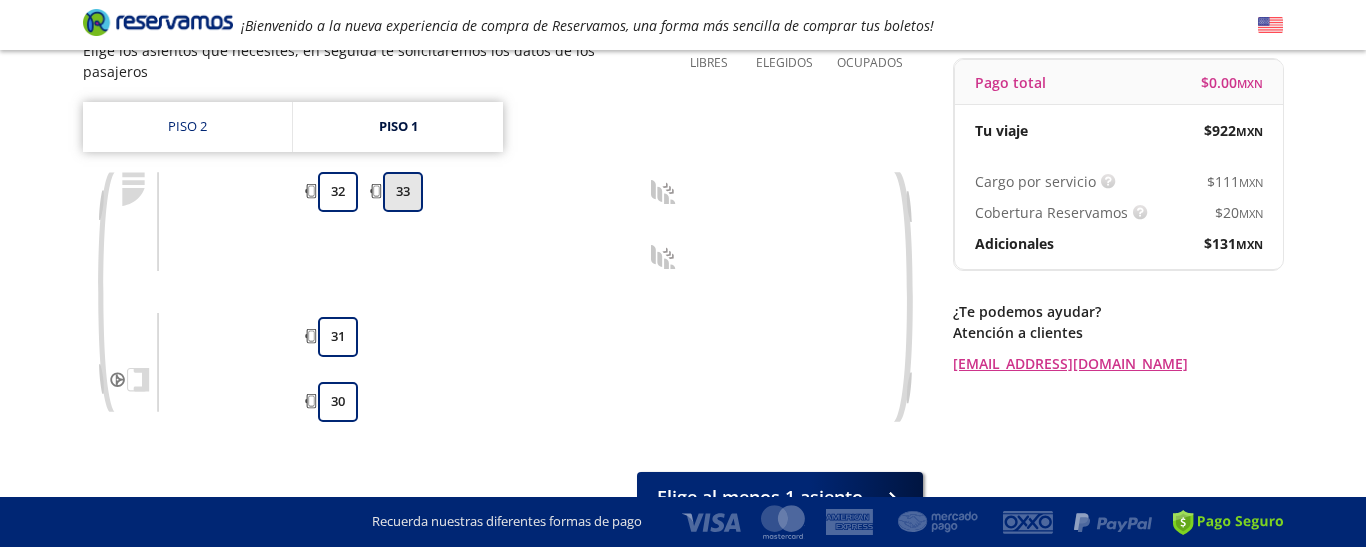 scroll, scrollTop: 285, scrollLeft: 0, axis: vertical 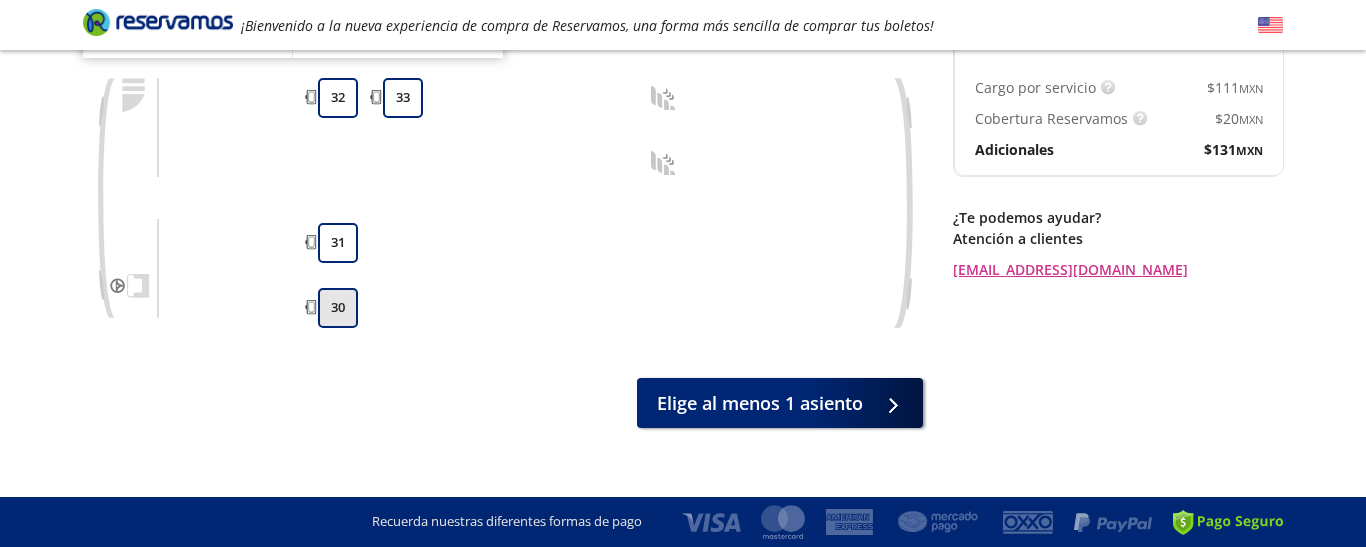 click on "30" at bounding box center [338, 308] 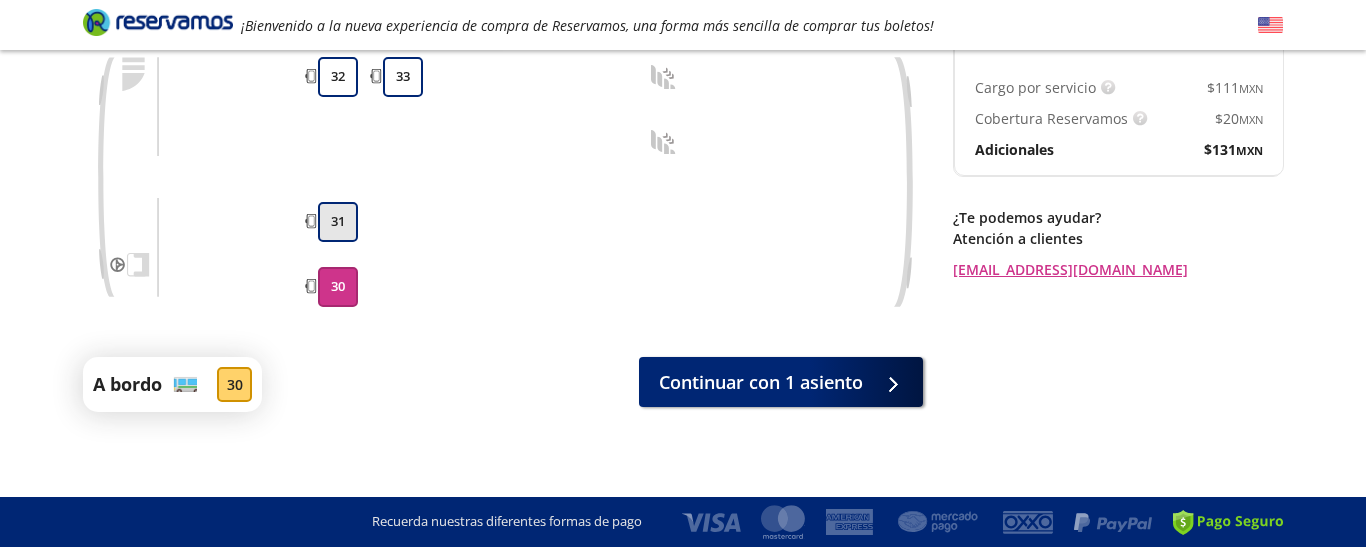 click on "31" at bounding box center (338, 222) 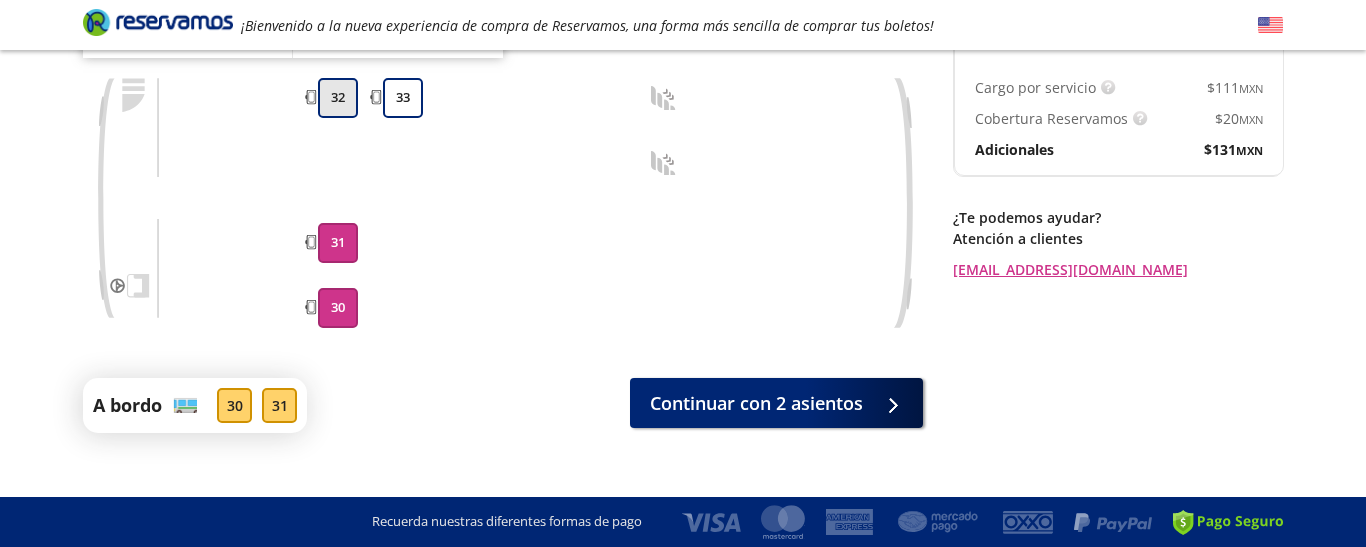 click on "32" at bounding box center (338, 98) 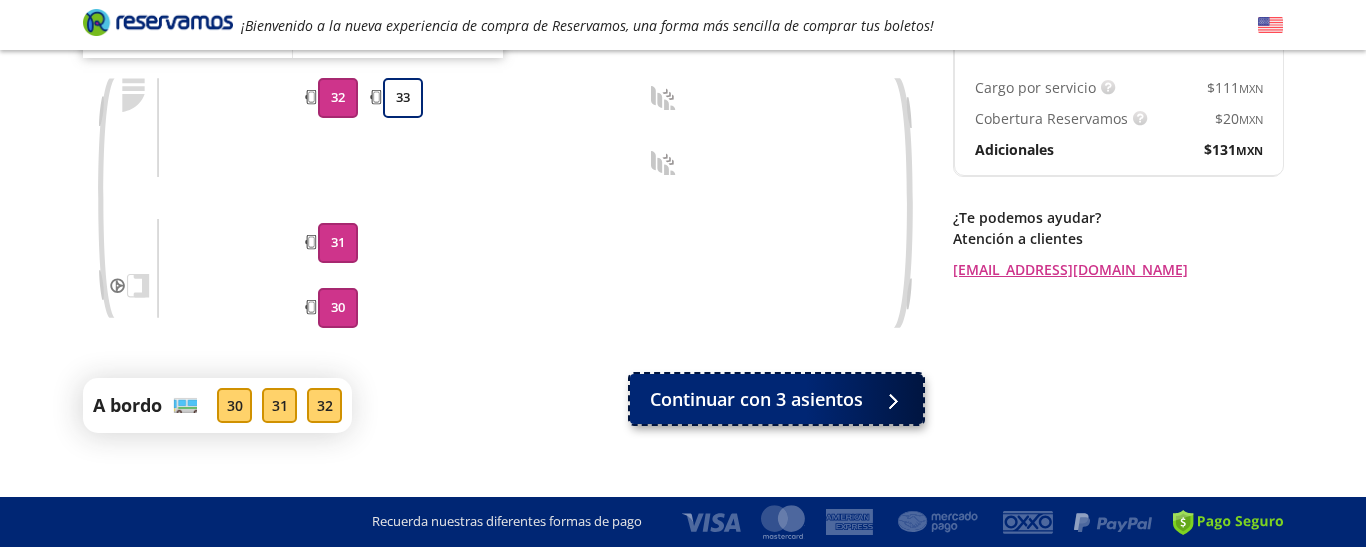 click on "Continuar con 3 asientos" at bounding box center (756, 399) 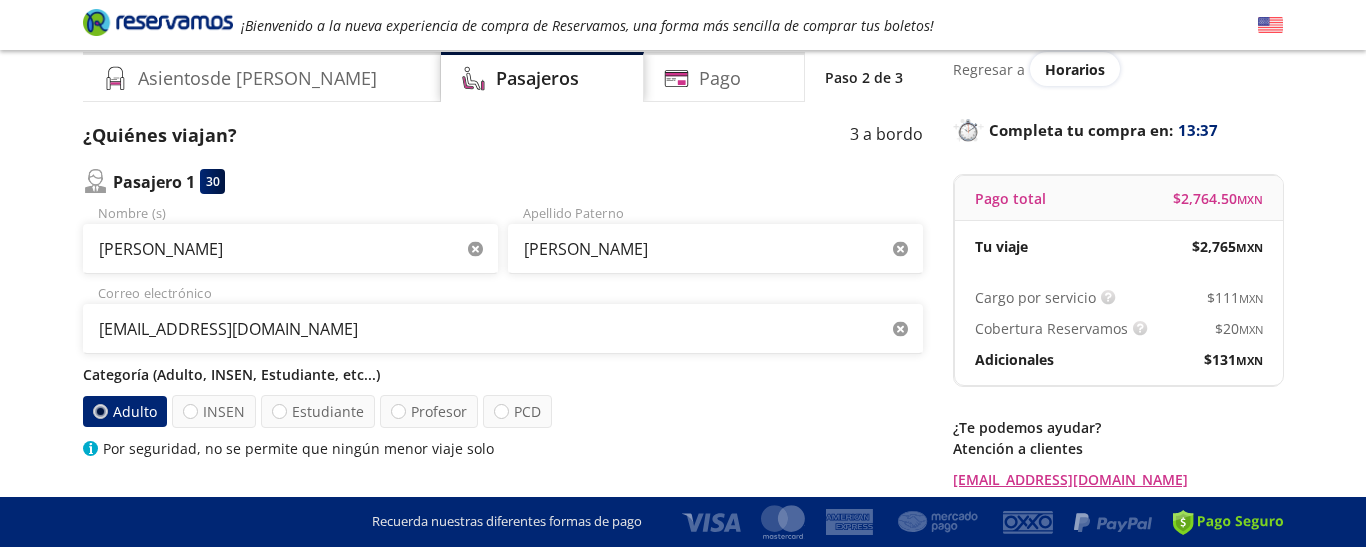 scroll, scrollTop: 157, scrollLeft: 0, axis: vertical 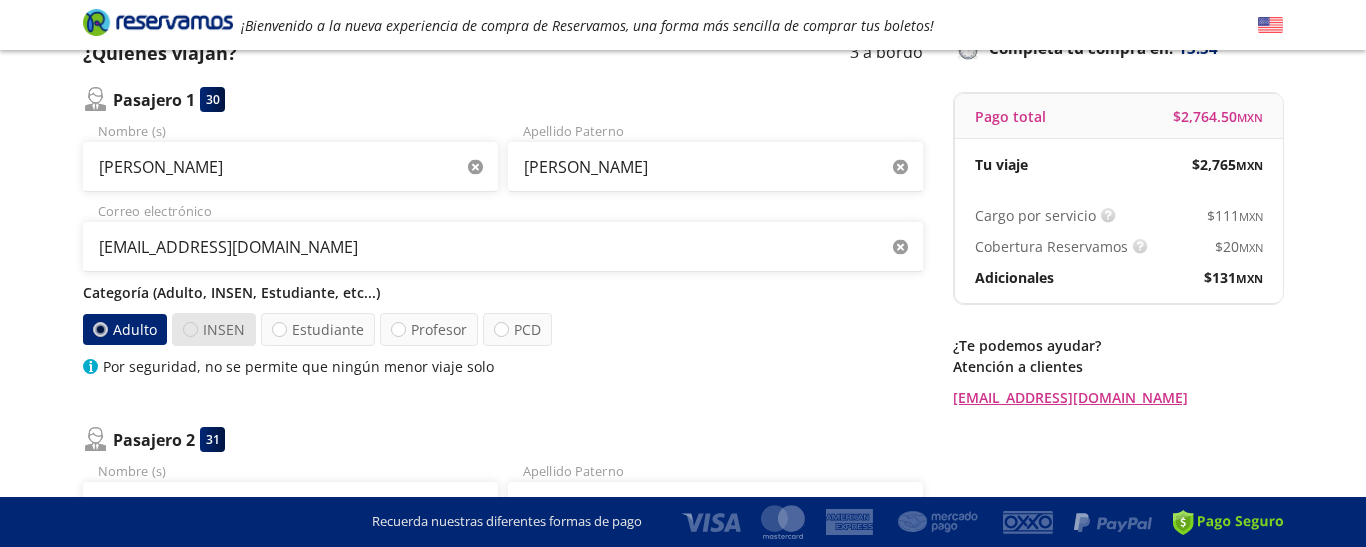 click at bounding box center (190, 329) 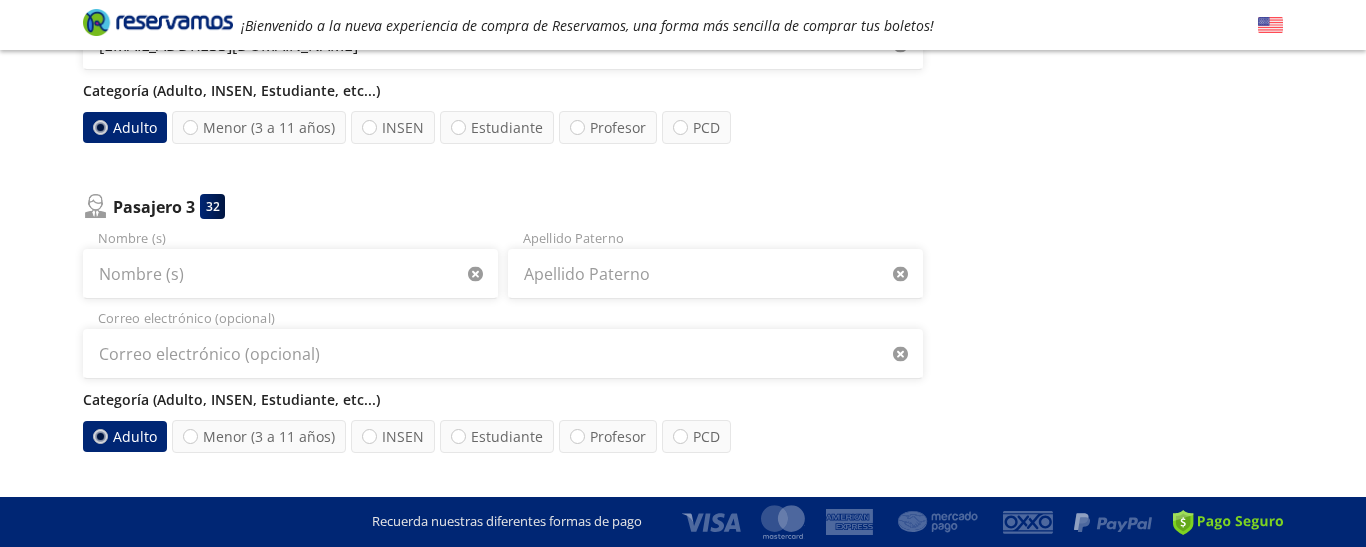 scroll, scrollTop: 702, scrollLeft: 0, axis: vertical 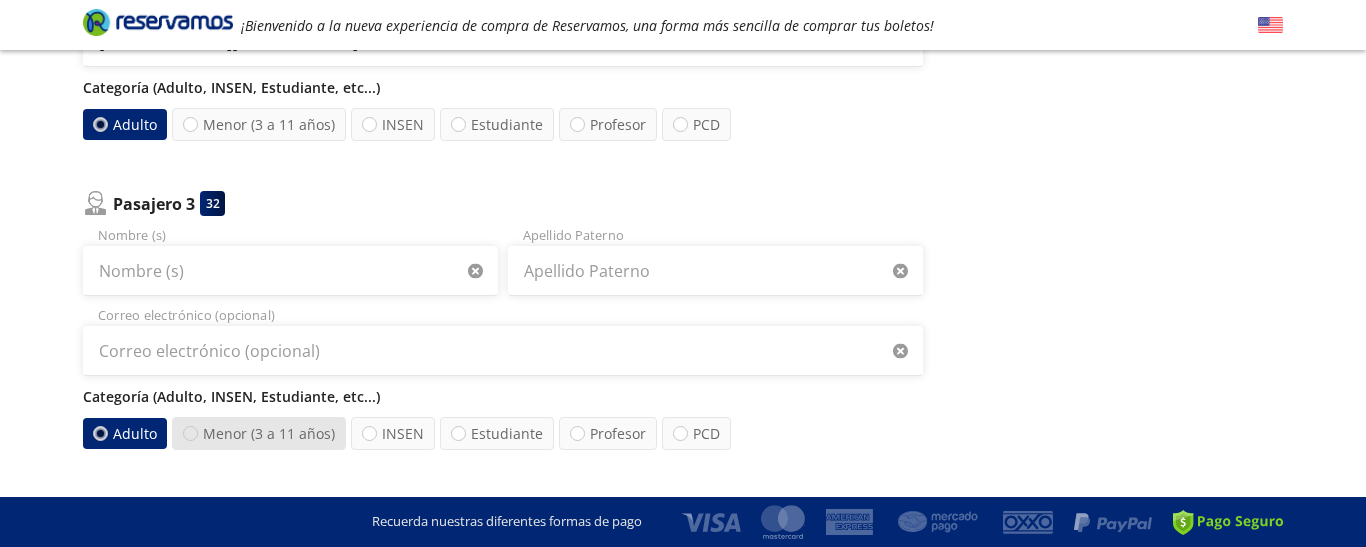 click at bounding box center [190, 433] 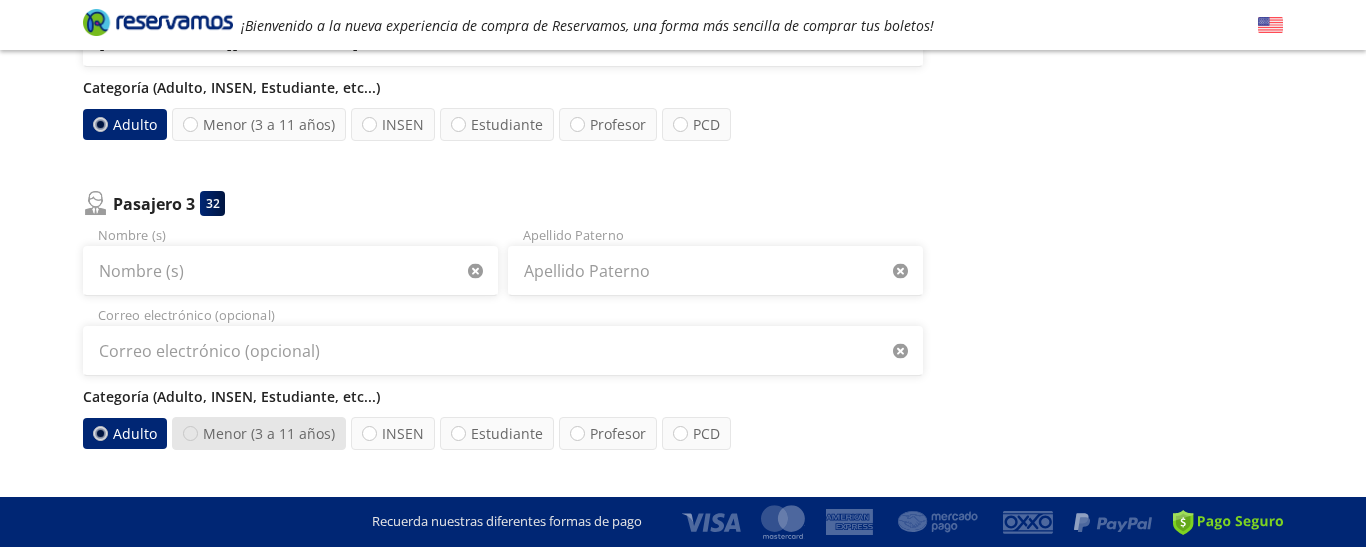 radio on "false" 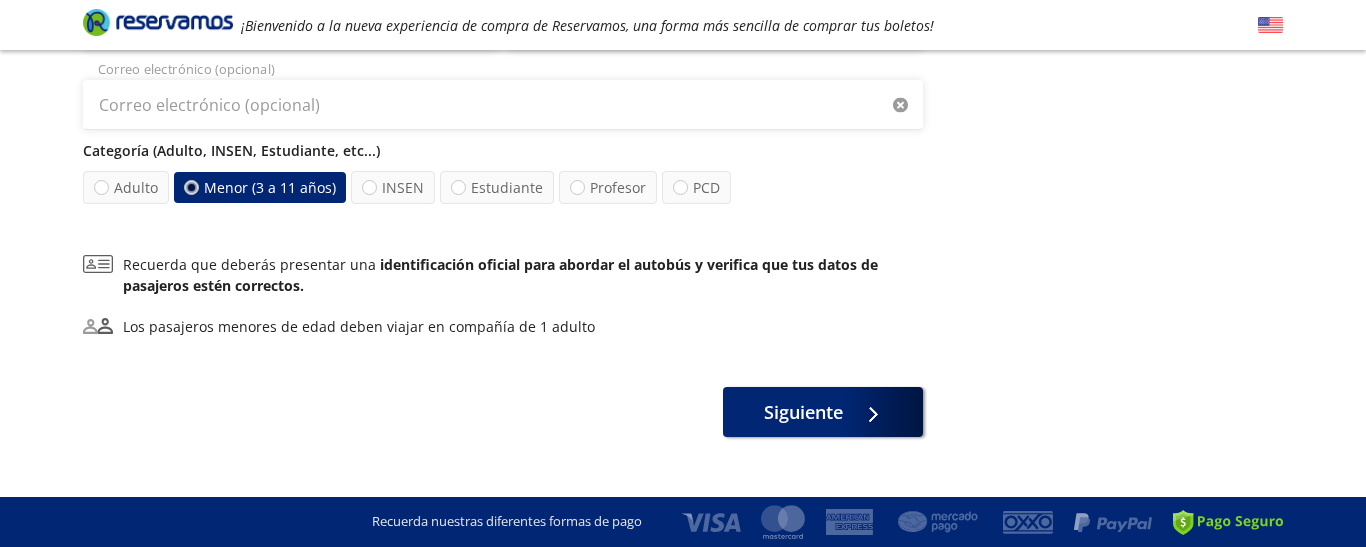 scroll, scrollTop: 978, scrollLeft: 0, axis: vertical 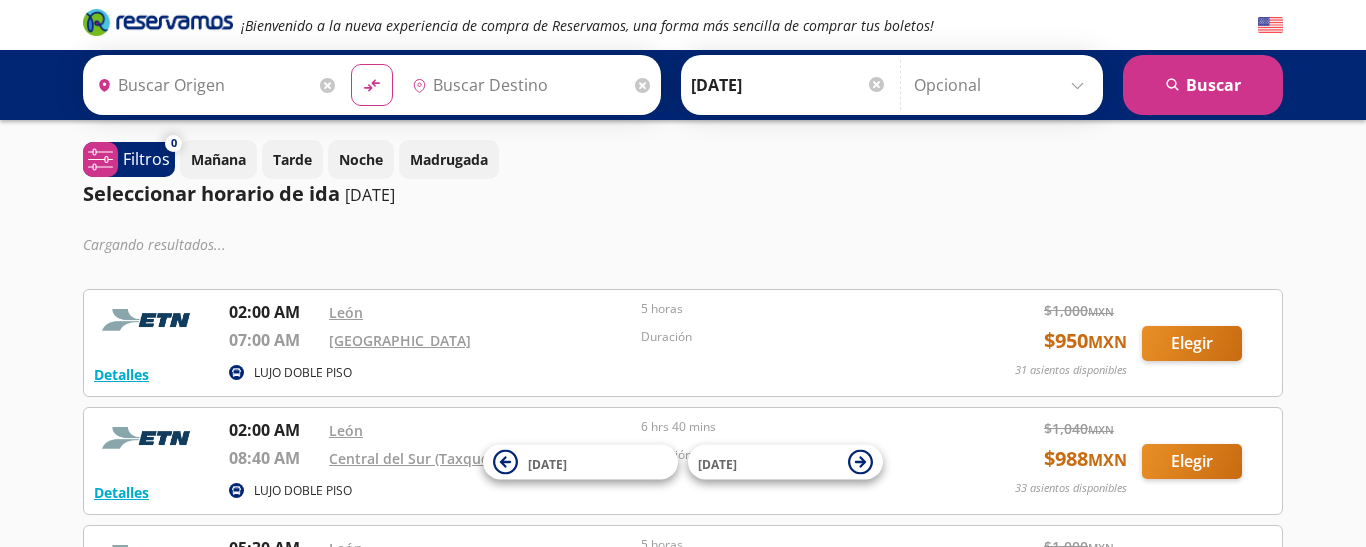 type on "[GEOGRAPHIC_DATA], [GEOGRAPHIC_DATA]" 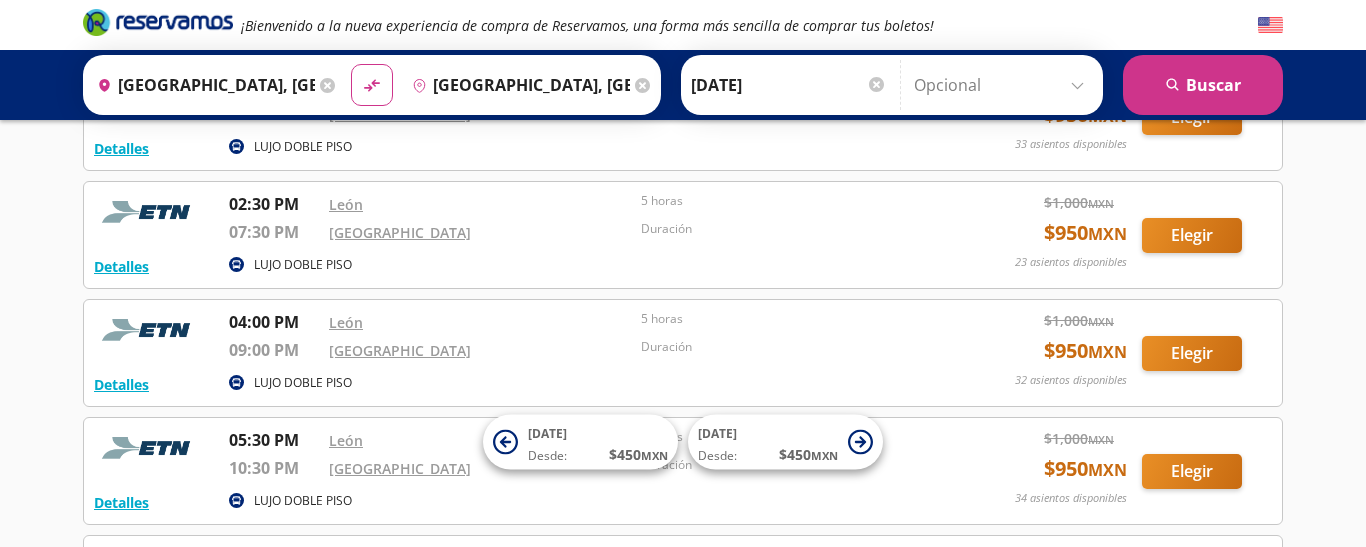 scroll, scrollTop: 1583, scrollLeft: 0, axis: vertical 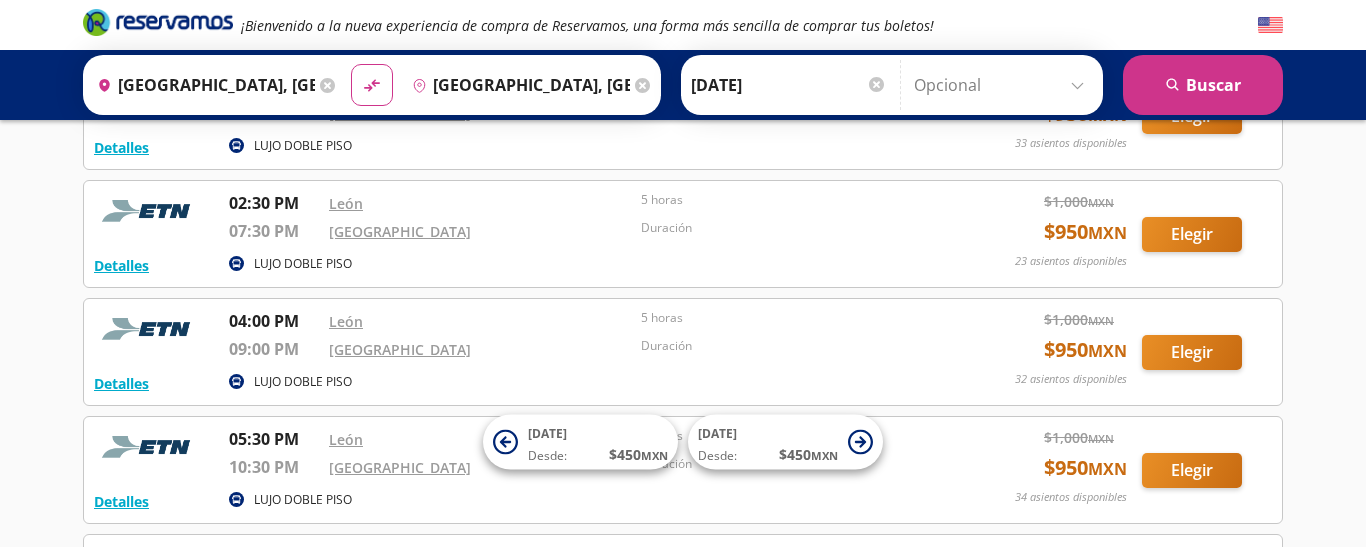 click on "[DATE]" at bounding box center [789, 85] 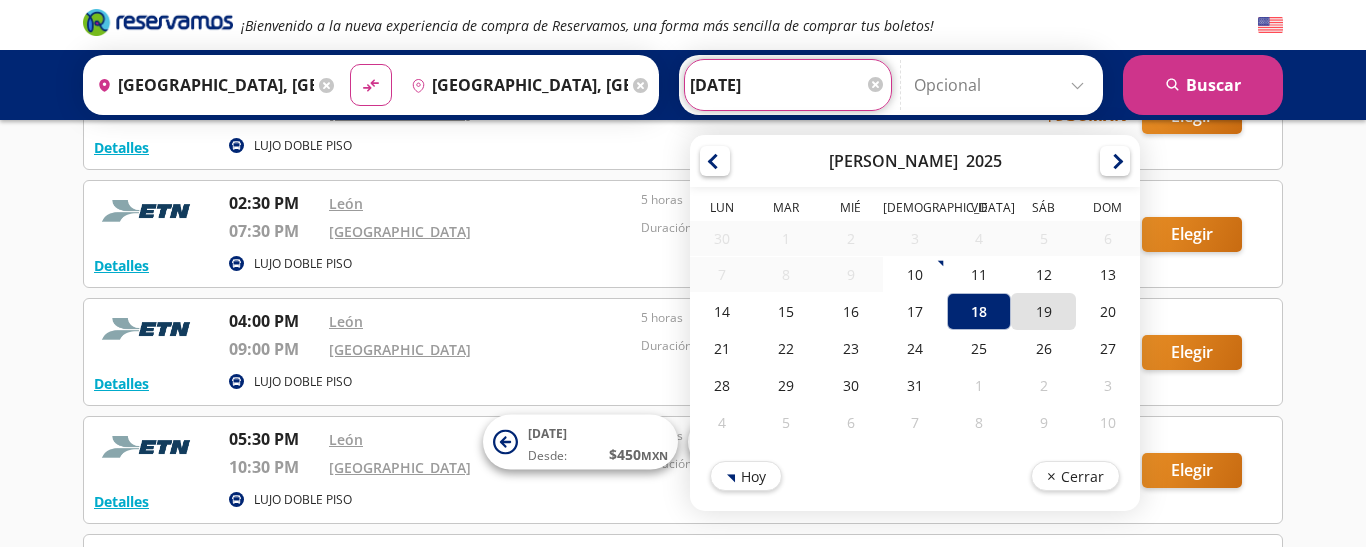 click on "19" at bounding box center (1043, 311) 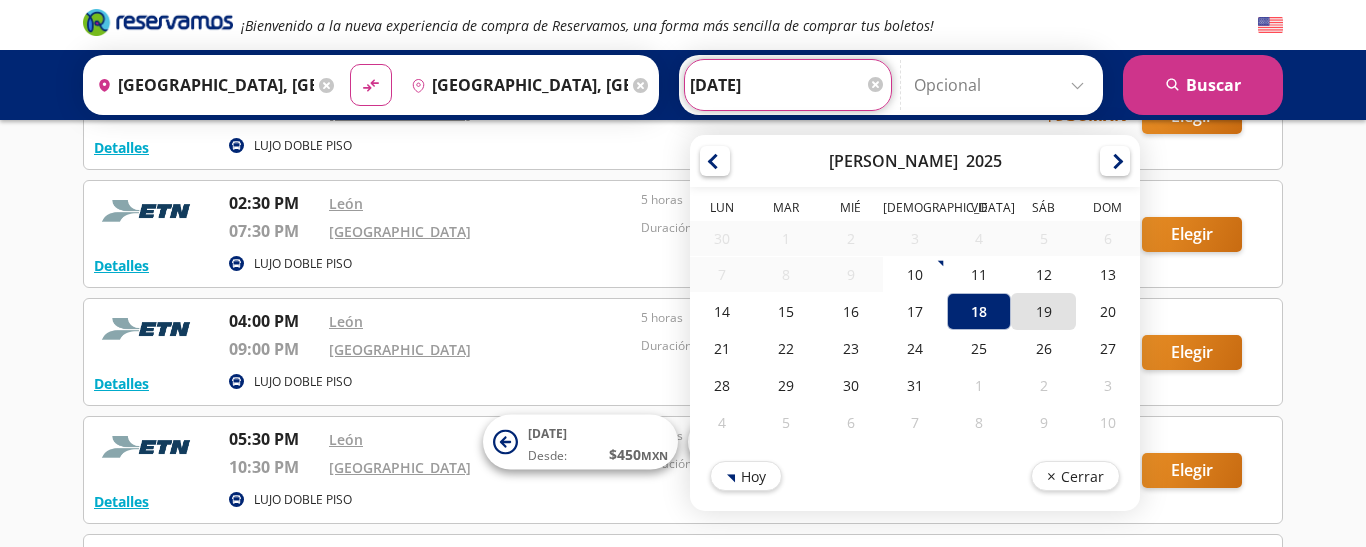 type on "[DATE]" 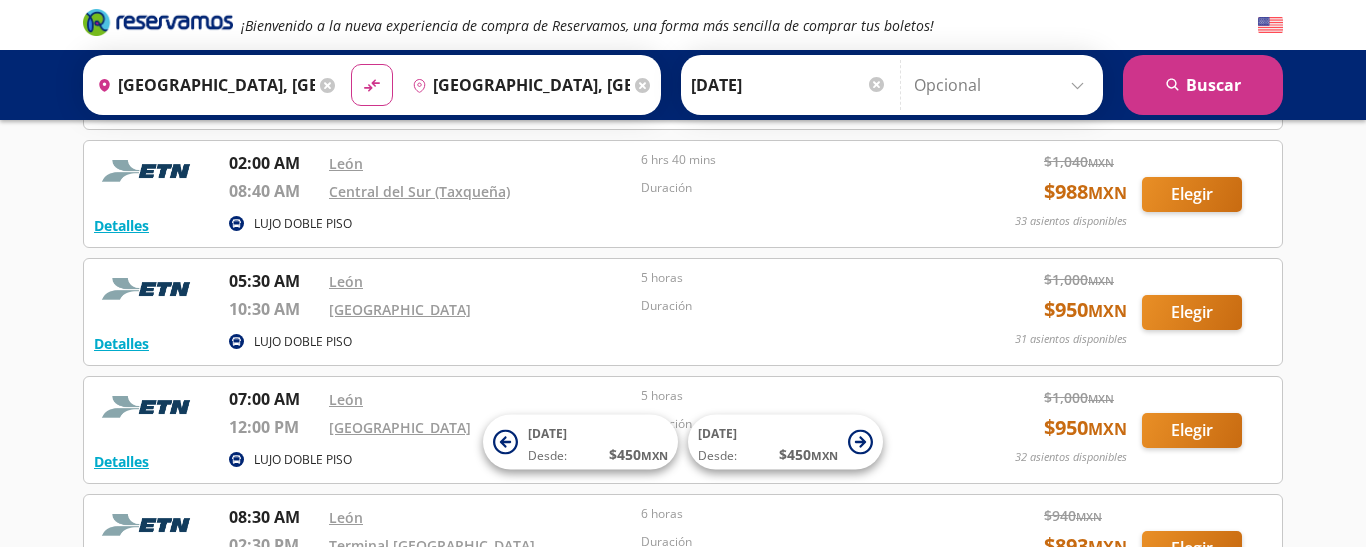 scroll, scrollTop: 208, scrollLeft: 0, axis: vertical 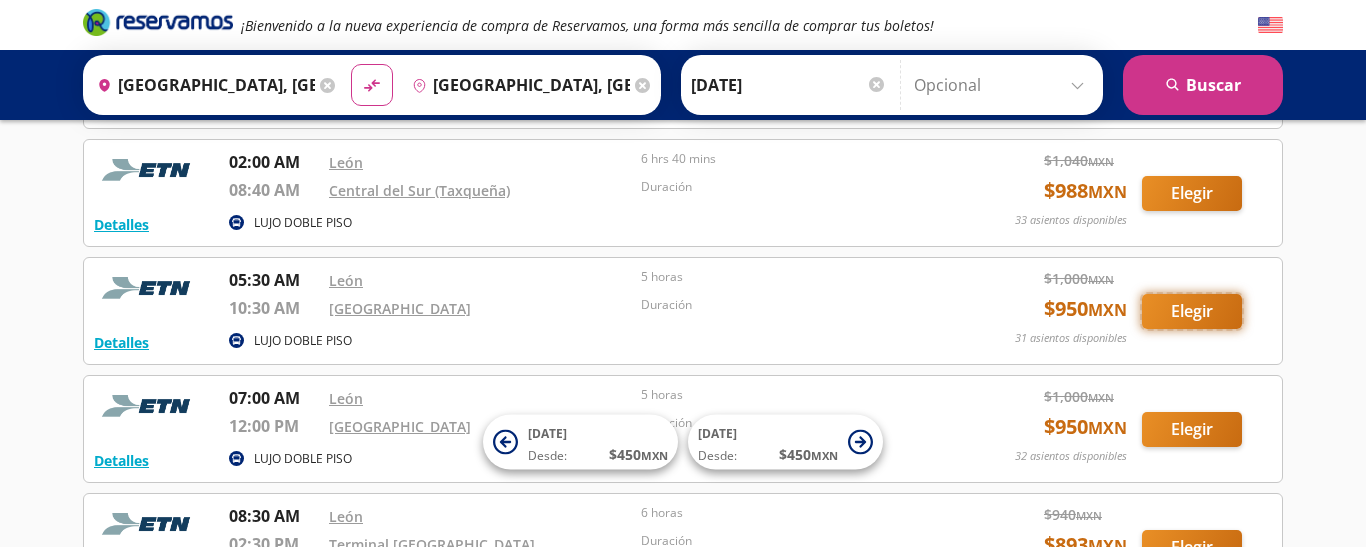 click on "Elegir" at bounding box center [1192, 311] 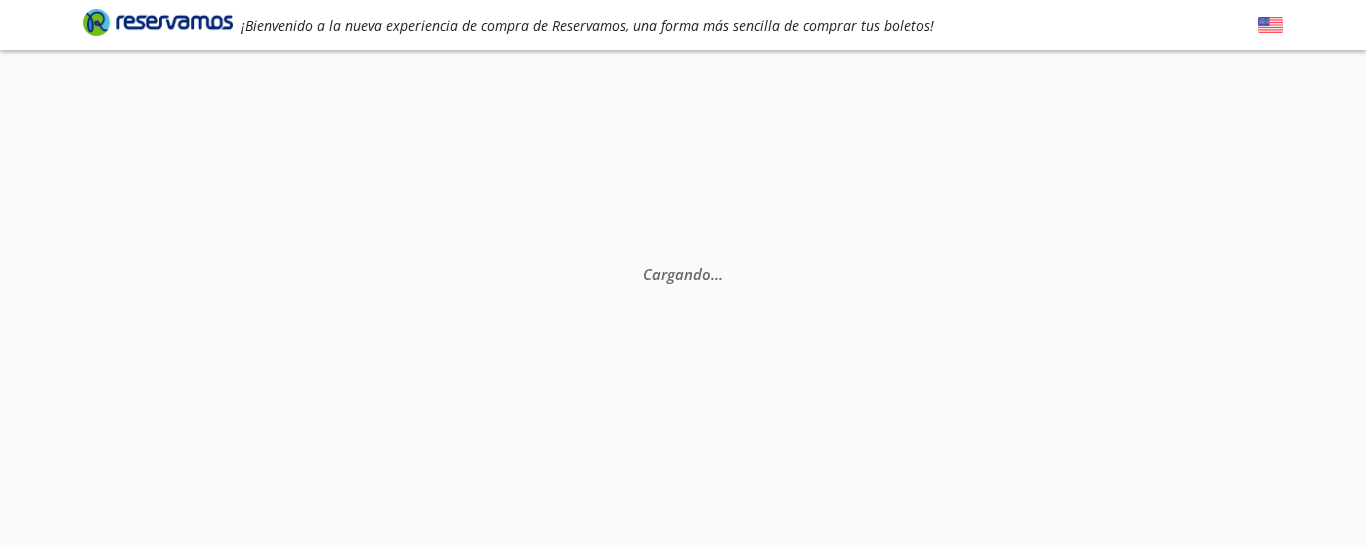 scroll, scrollTop: 0, scrollLeft: 0, axis: both 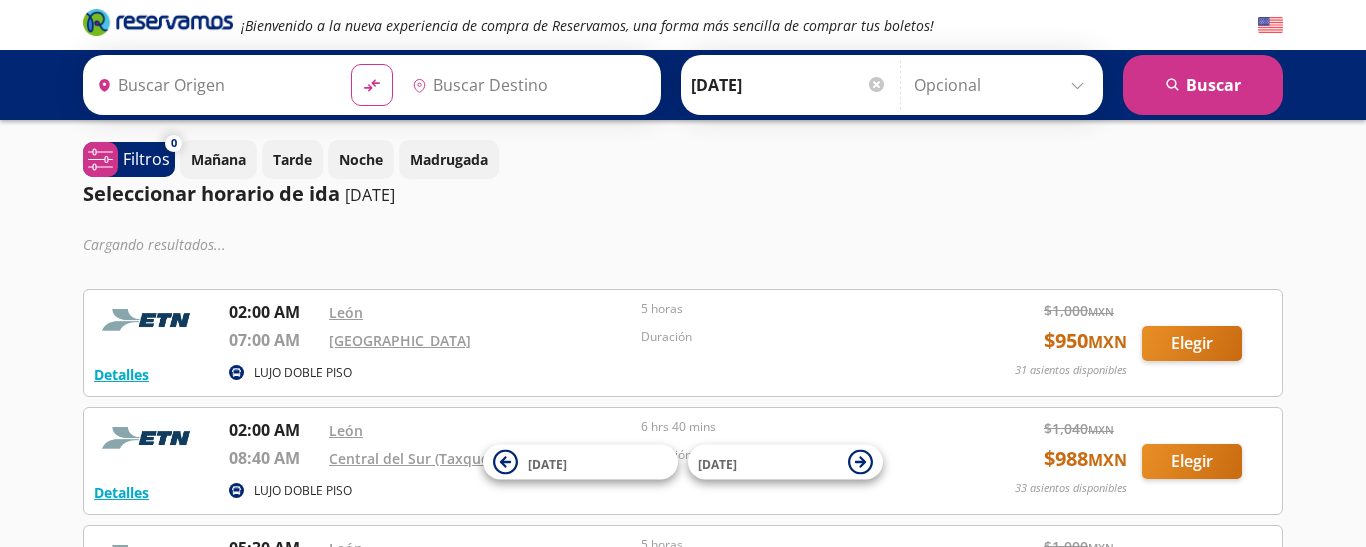 type on "[GEOGRAPHIC_DATA], [GEOGRAPHIC_DATA]" 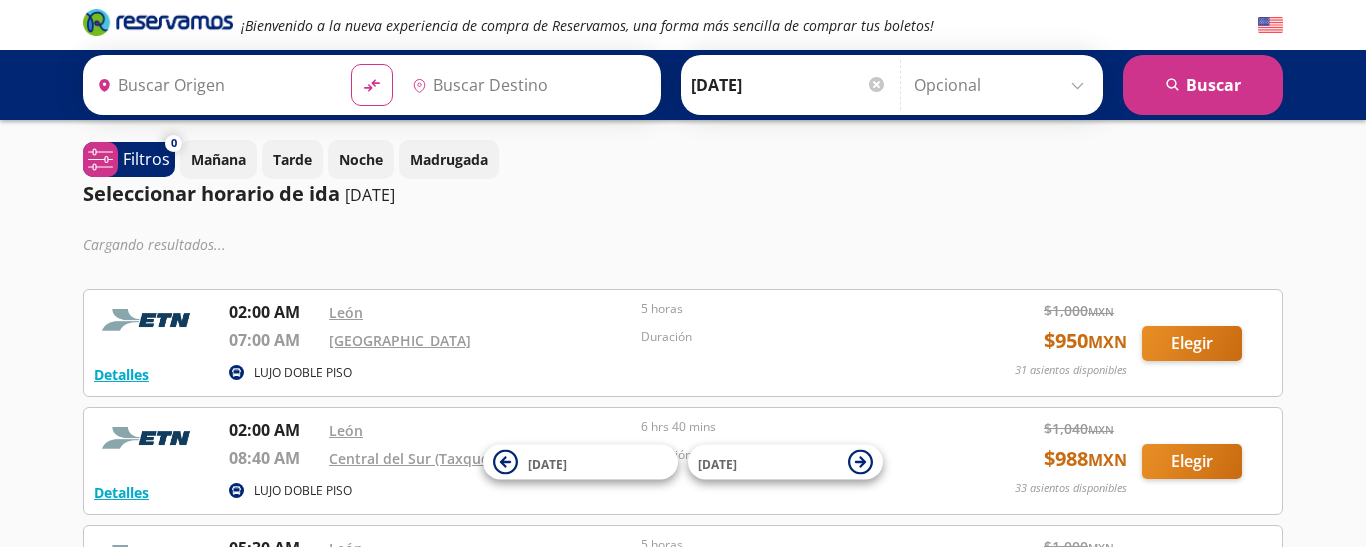 type on "[GEOGRAPHIC_DATA], [GEOGRAPHIC_DATA]" 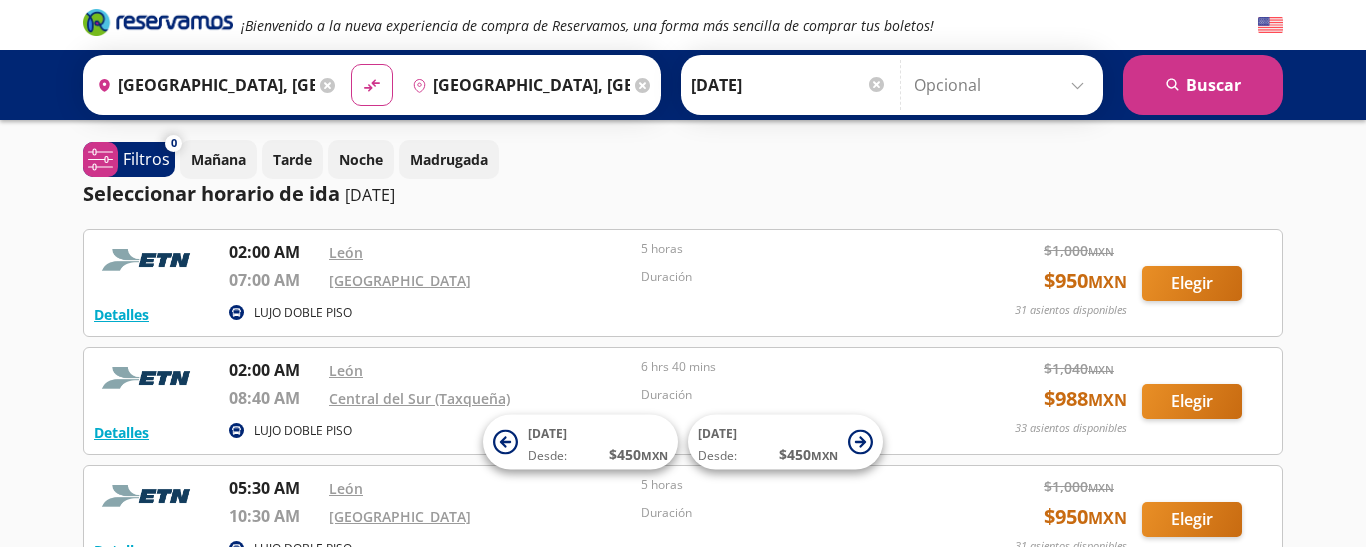 click at bounding box center [876, 84] 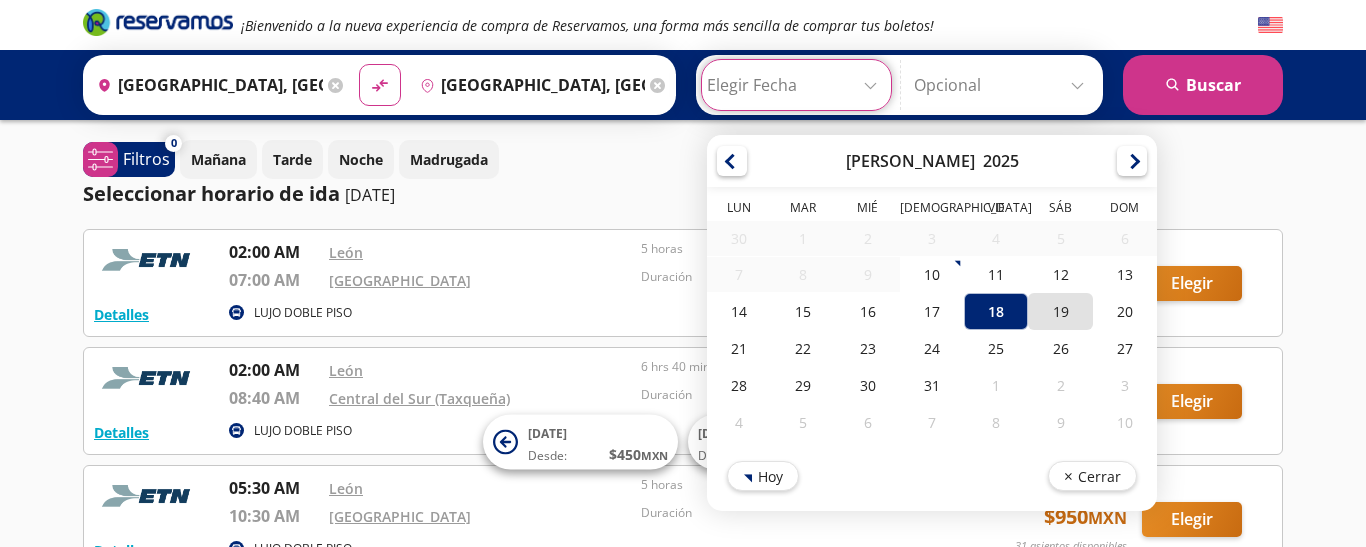 click on "19" at bounding box center (1060, 311) 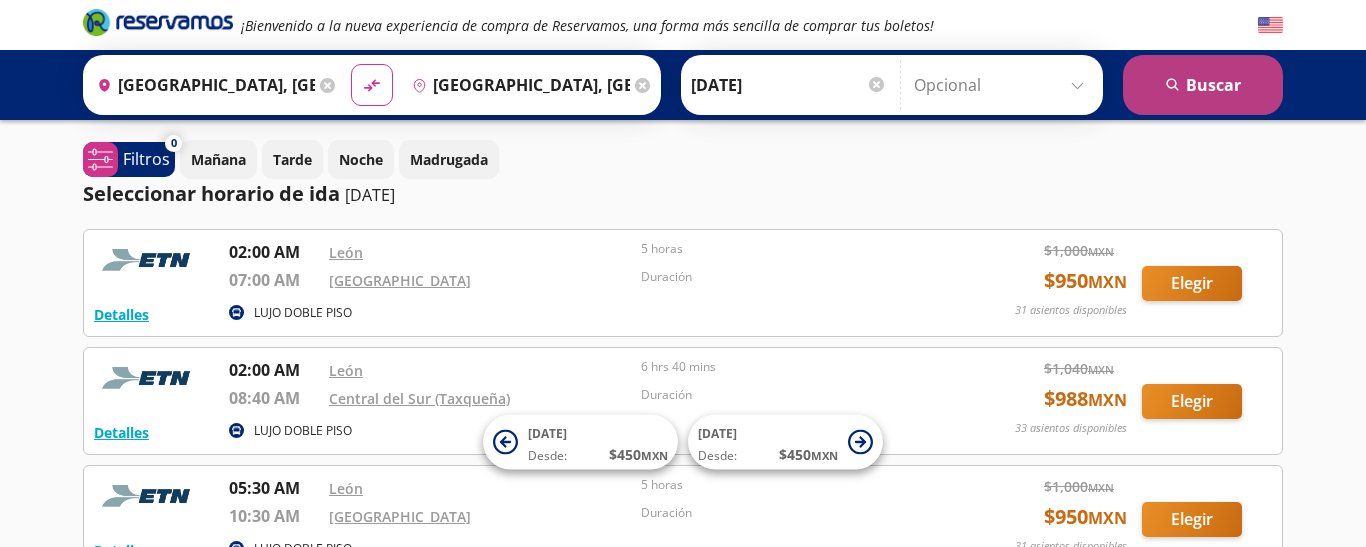 click on "search
[GEOGRAPHIC_DATA]" at bounding box center (1203, 85) 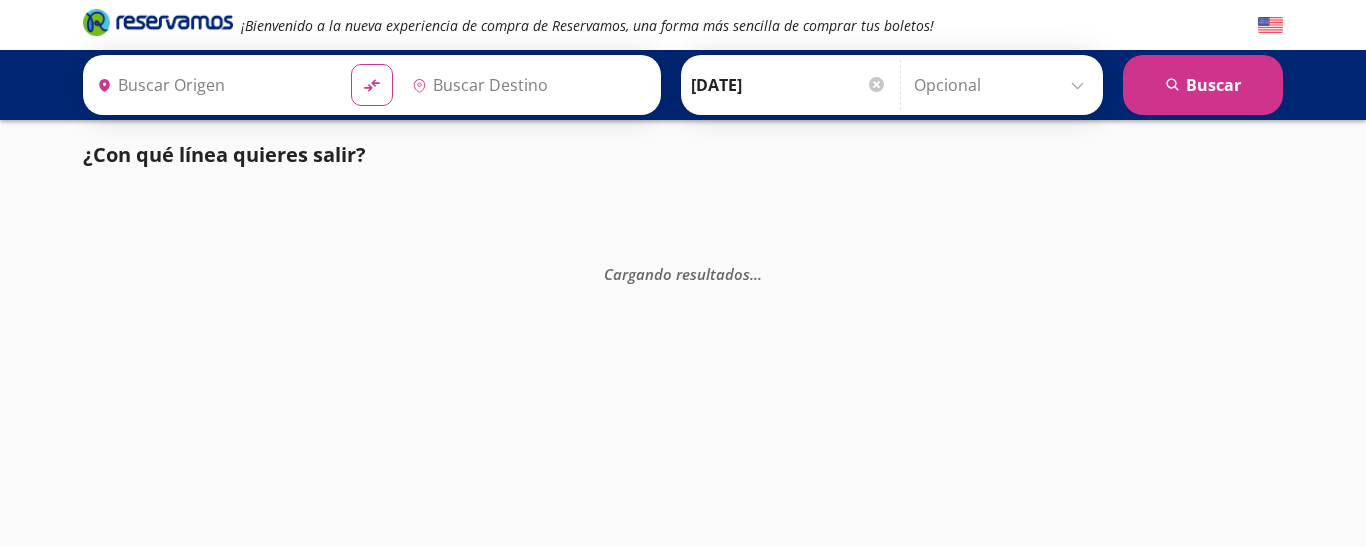 type on "[GEOGRAPHIC_DATA], [GEOGRAPHIC_DATA]" 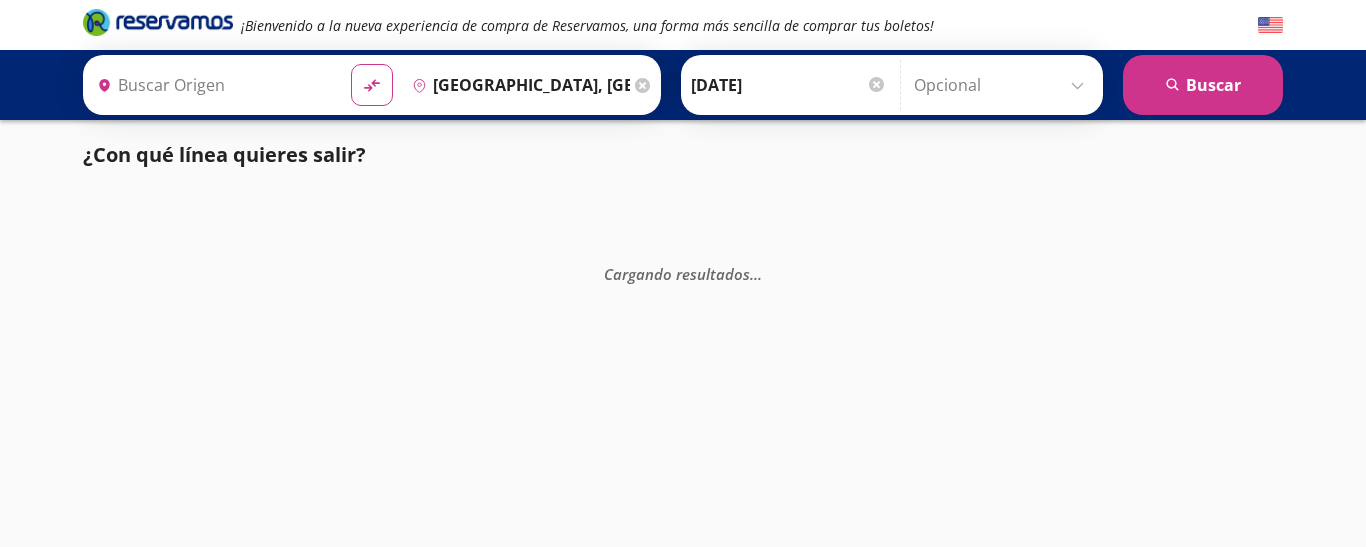 type on "[GEOGRAPHIC_DATA], [GEOGRAPHIC_DATA]" 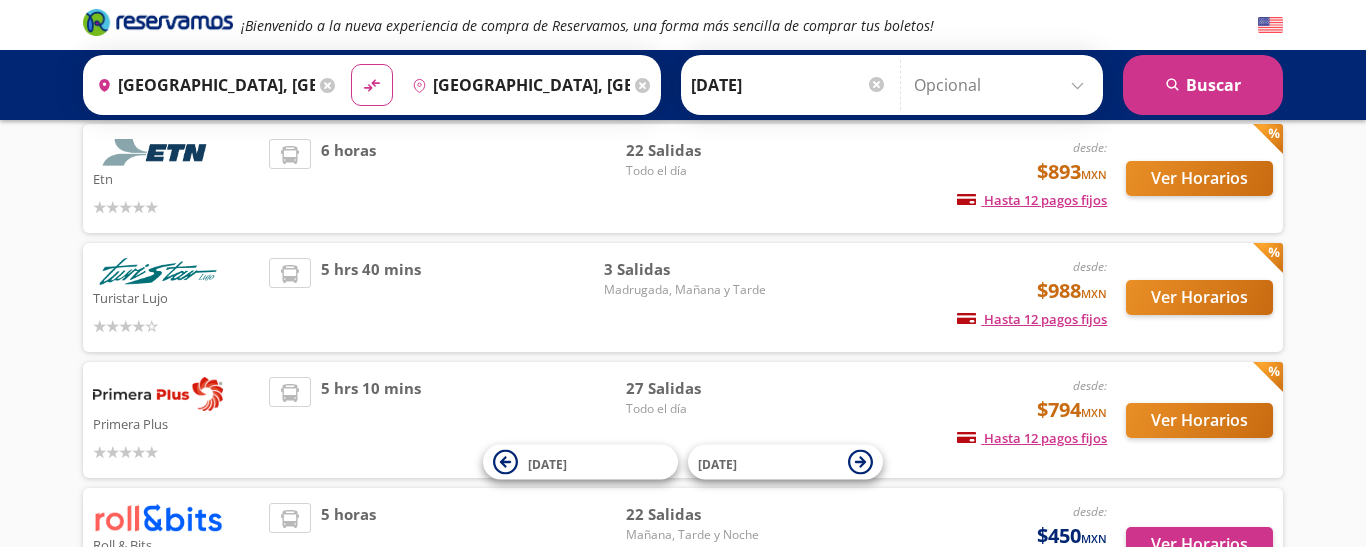 scroll, scrollTop: 0, scrollLeft: 0, axis: both 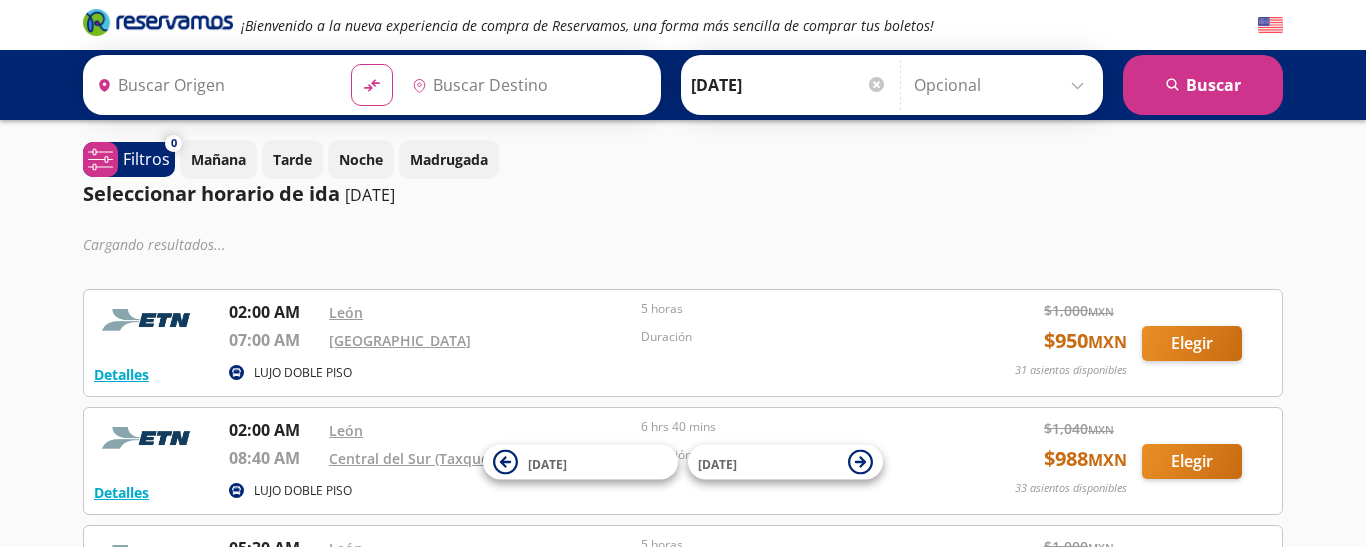 type on "[GEOGRAPHIC_DATA], [GEOGRAPHIC_DATA]" 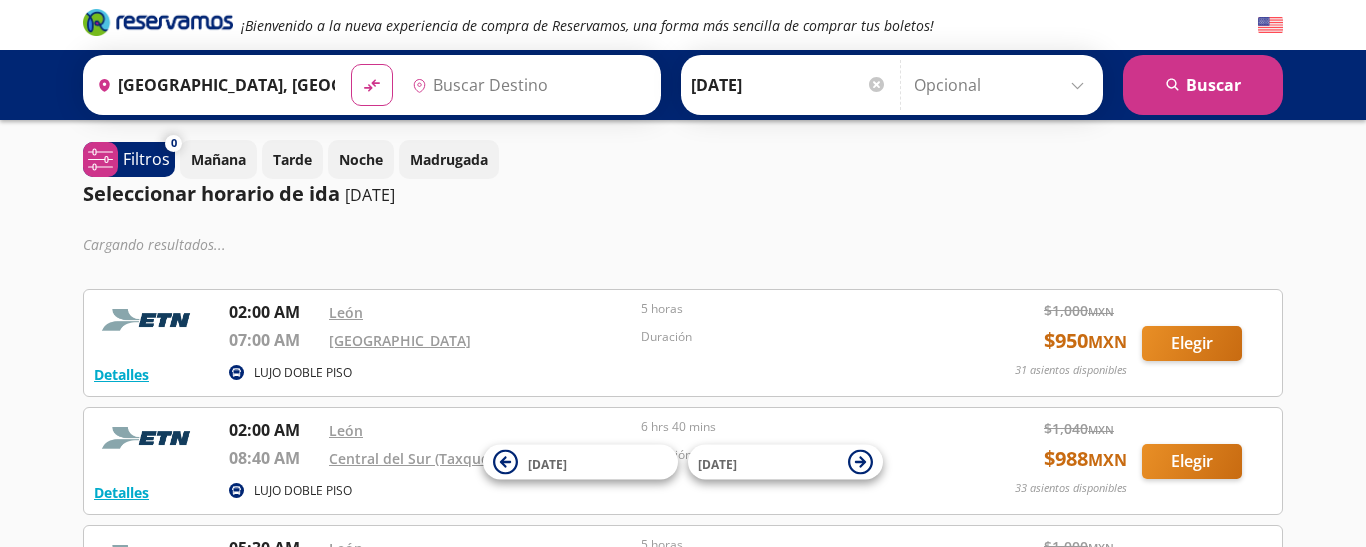 type on "[GEOGRAPHIC_DATA], [GEOGRAPHIC_DATA]" 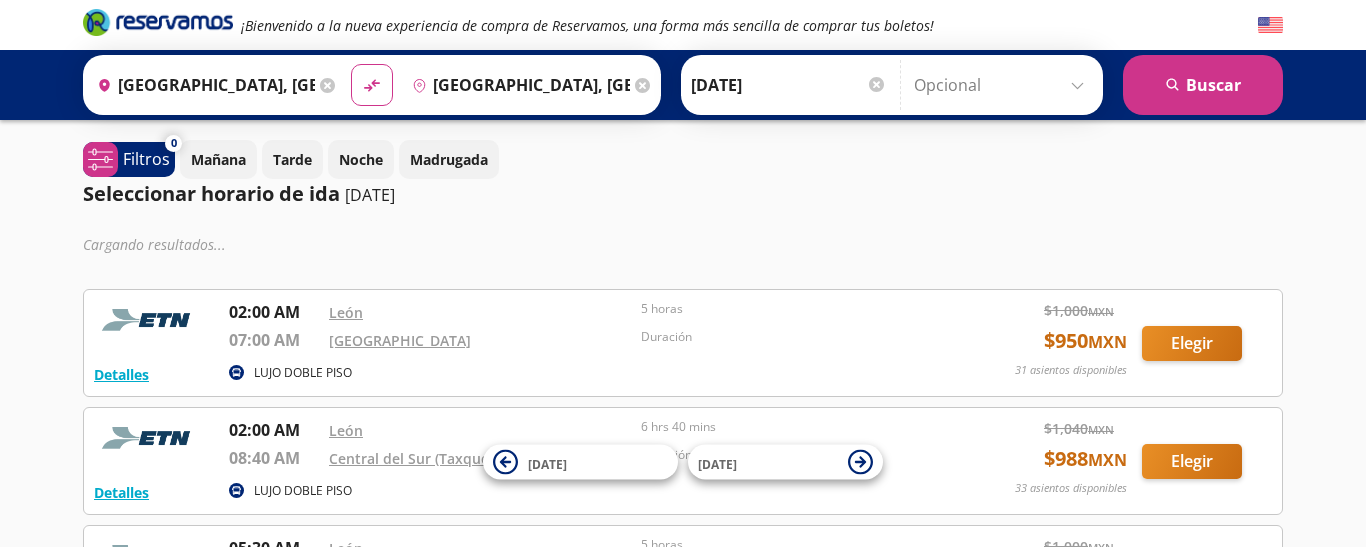 click on "Seleccionar horario de ida" at bounding box center (211, 194) 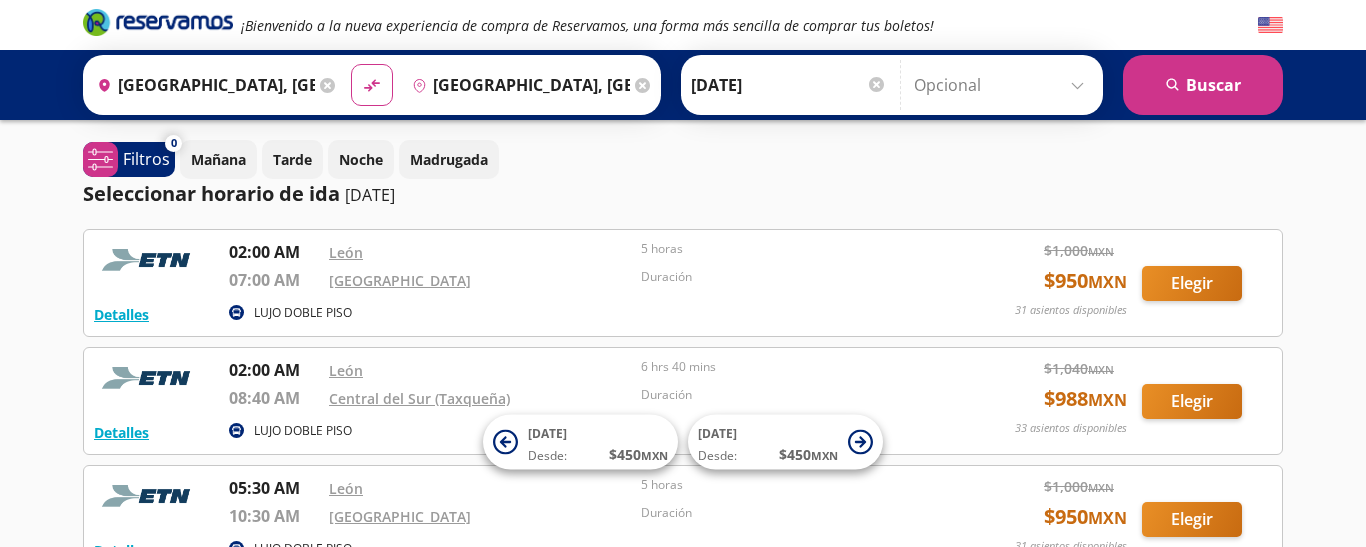 click at bounding box center [876, 84] 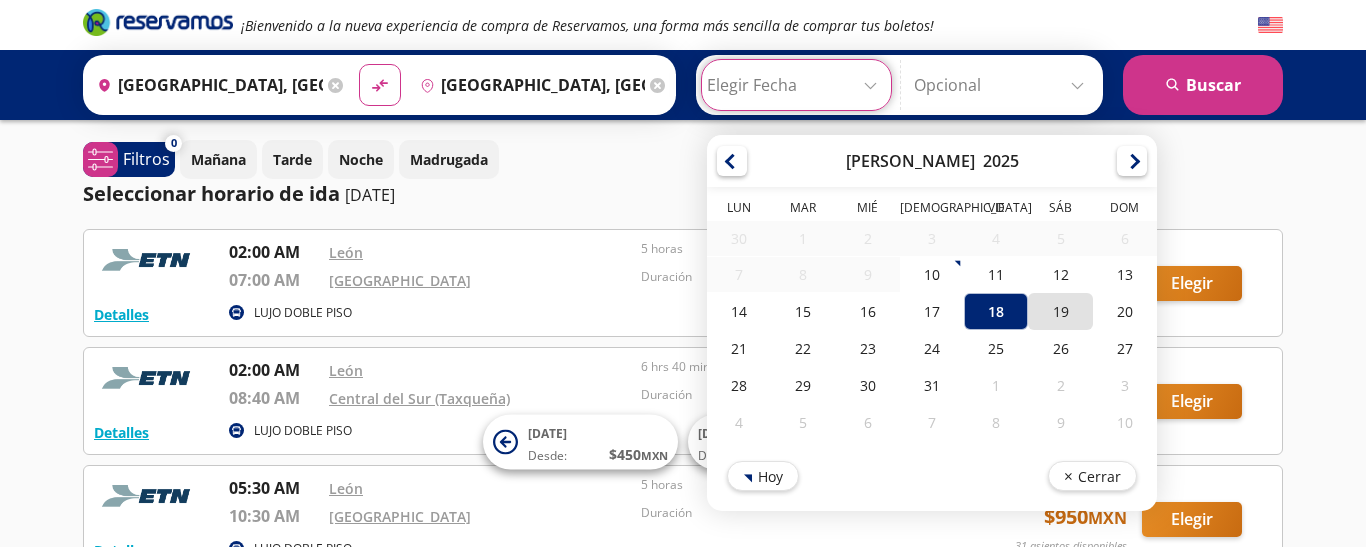 click on "19" at bounding box center [1060, 311] 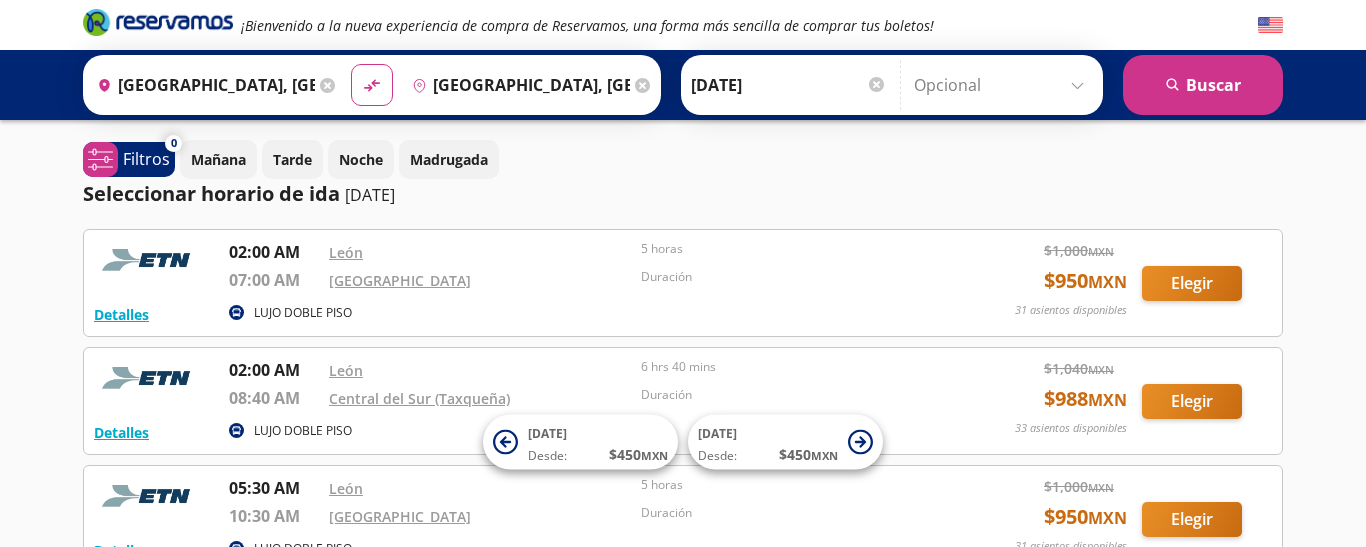 click on "Seleccionar horario de ida" at bounding box center [211, 194] 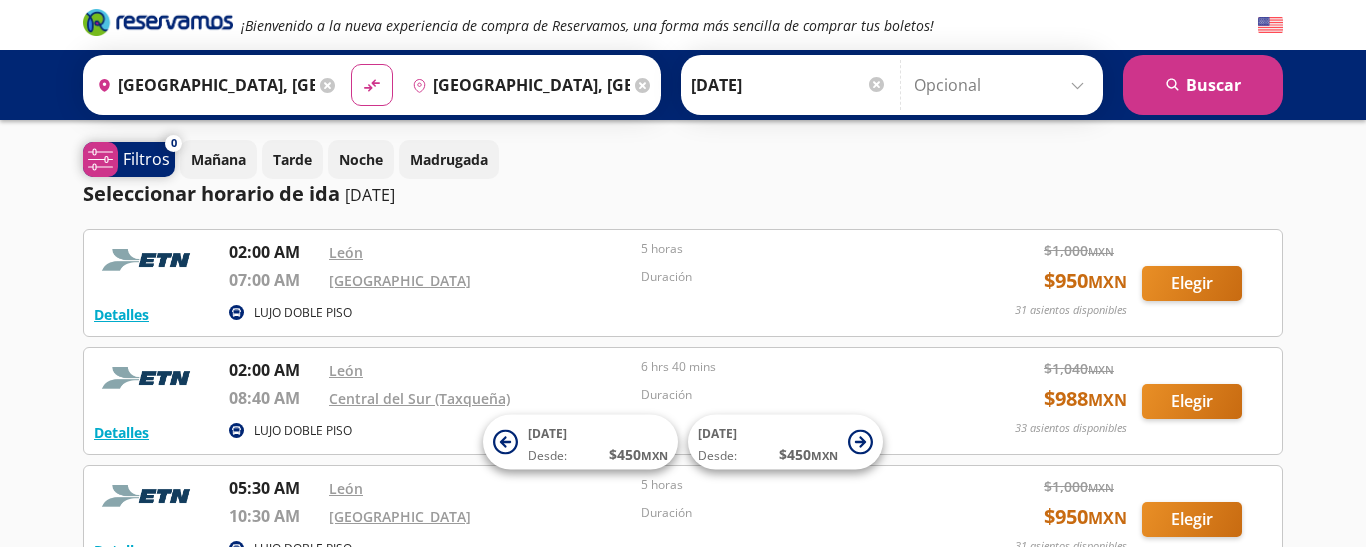 click on "Filtros" at bounding box center (146, 159) 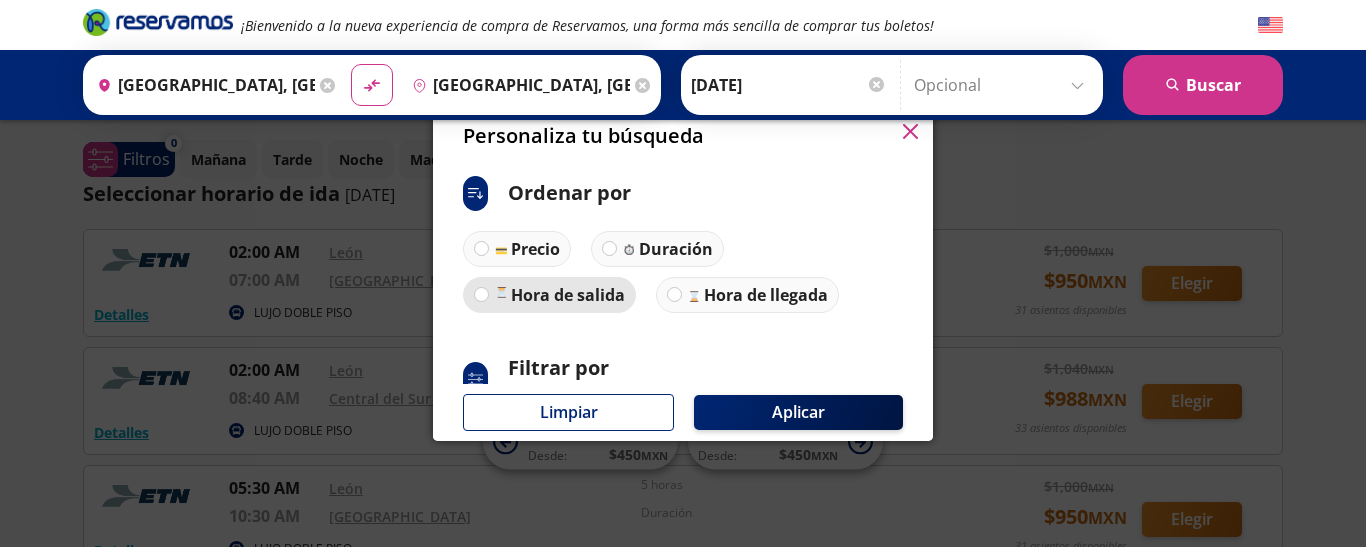 click on "Hora de salida" at bounding box center [568, 295] 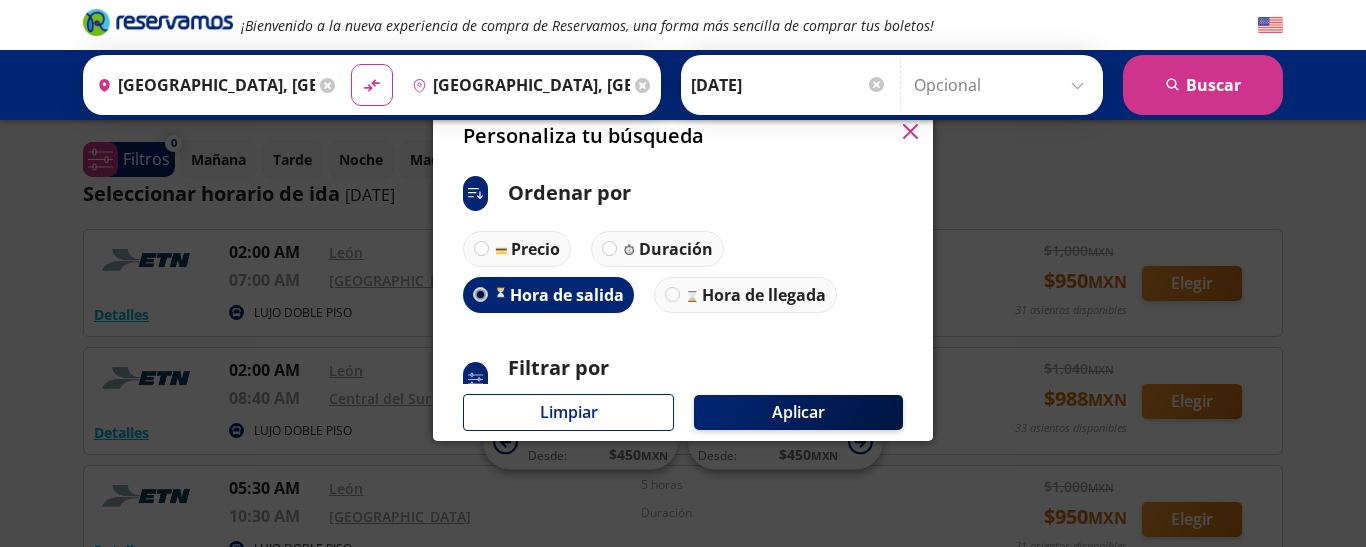 click on "Hora de salida" at bounding box center (568, 294) 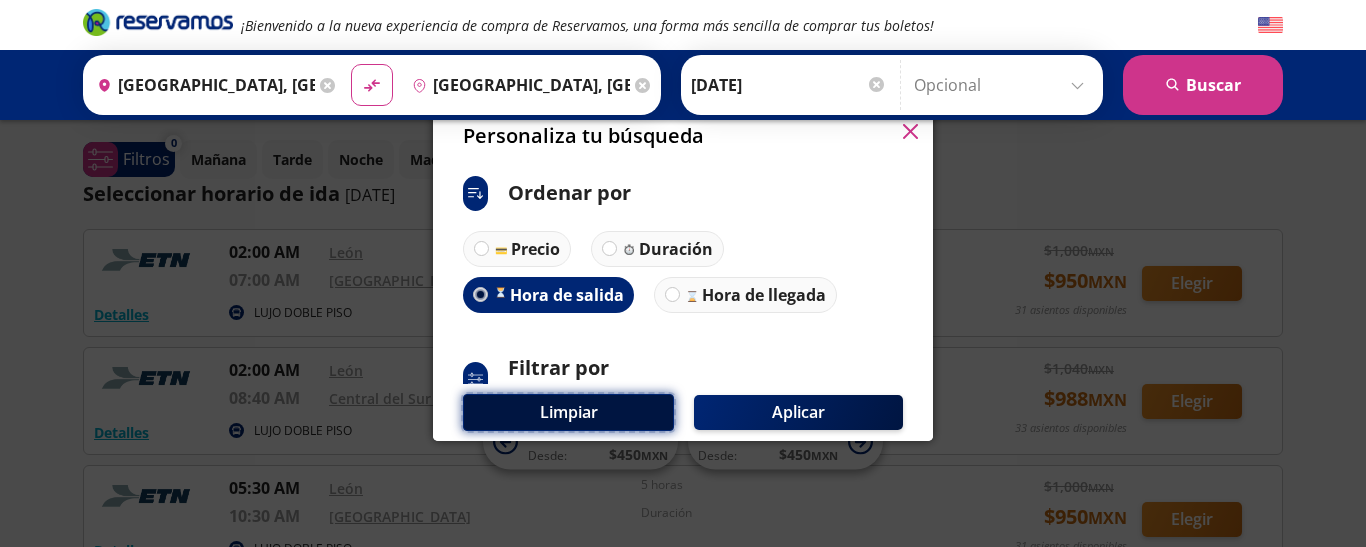 click on "Limpiar" at bounding box center (568, 412) 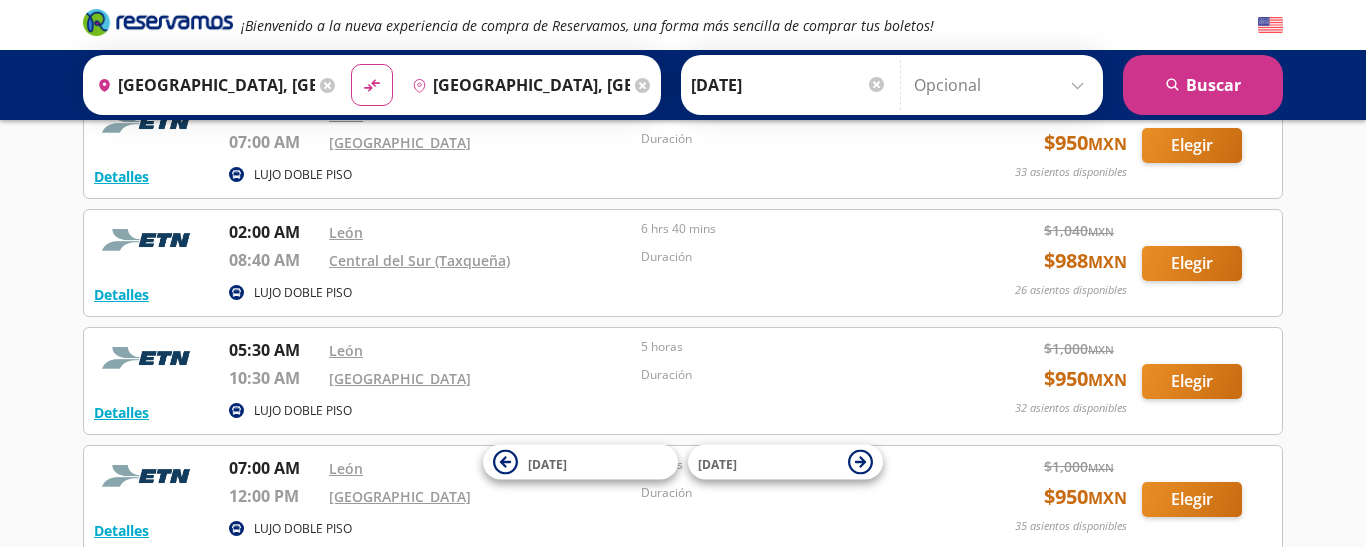 scroll, scrollTop: 198, scrollLeft: 0, axis: vertical 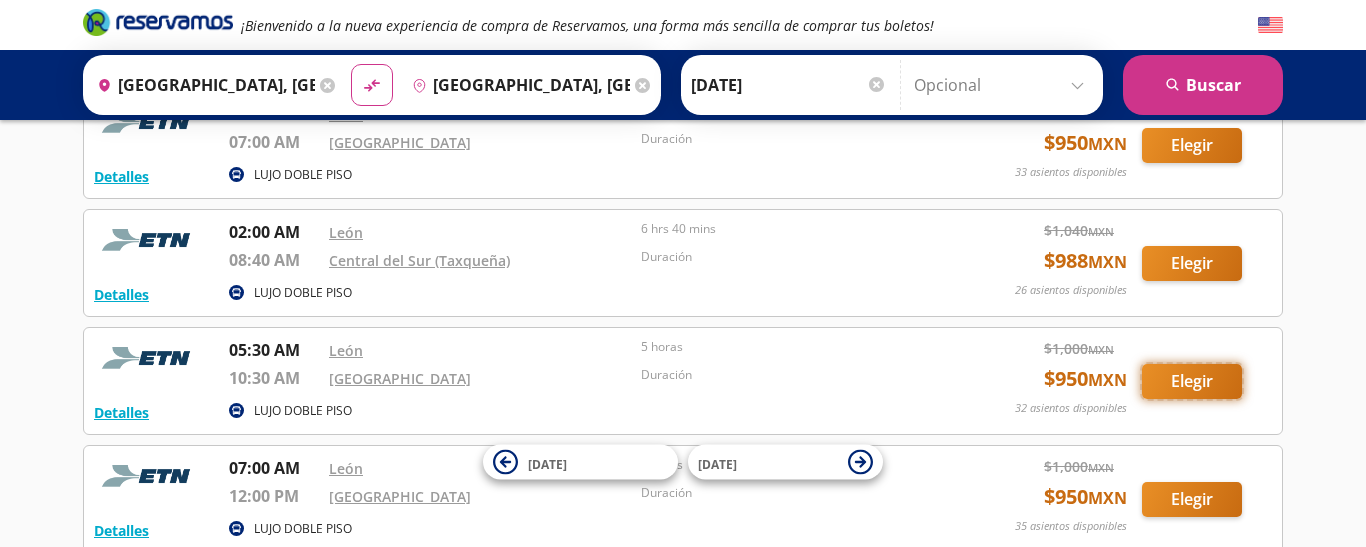 click on "Elegir" at bounding box center (1192, 381) 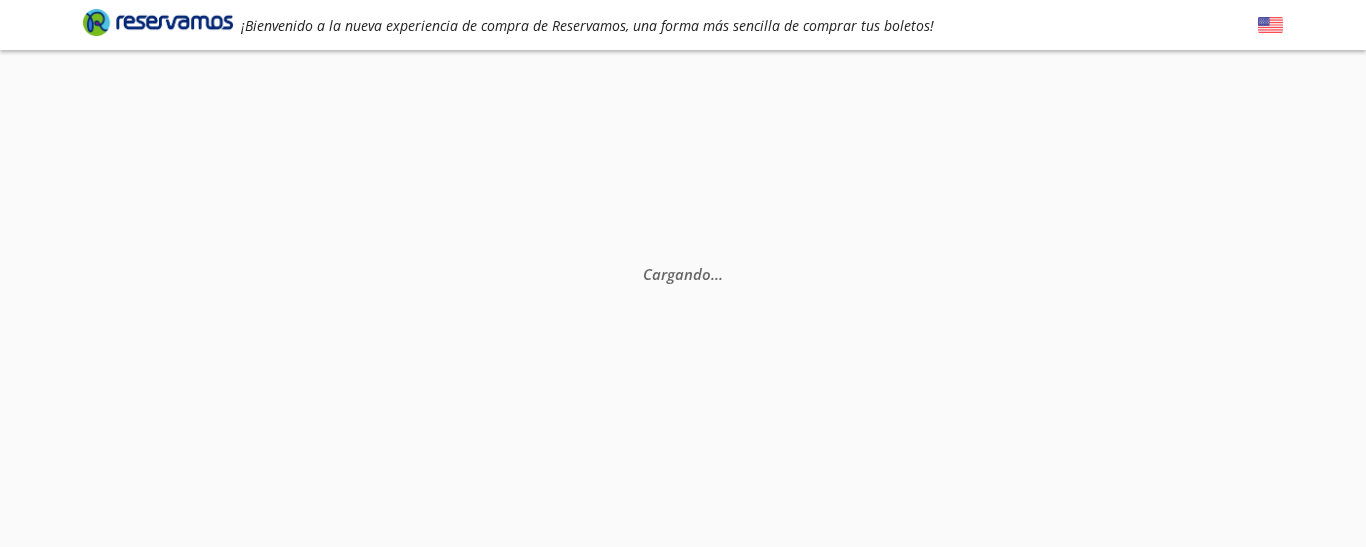 scroll, scrollTop: 0, scrollLeft: 0, axis: both 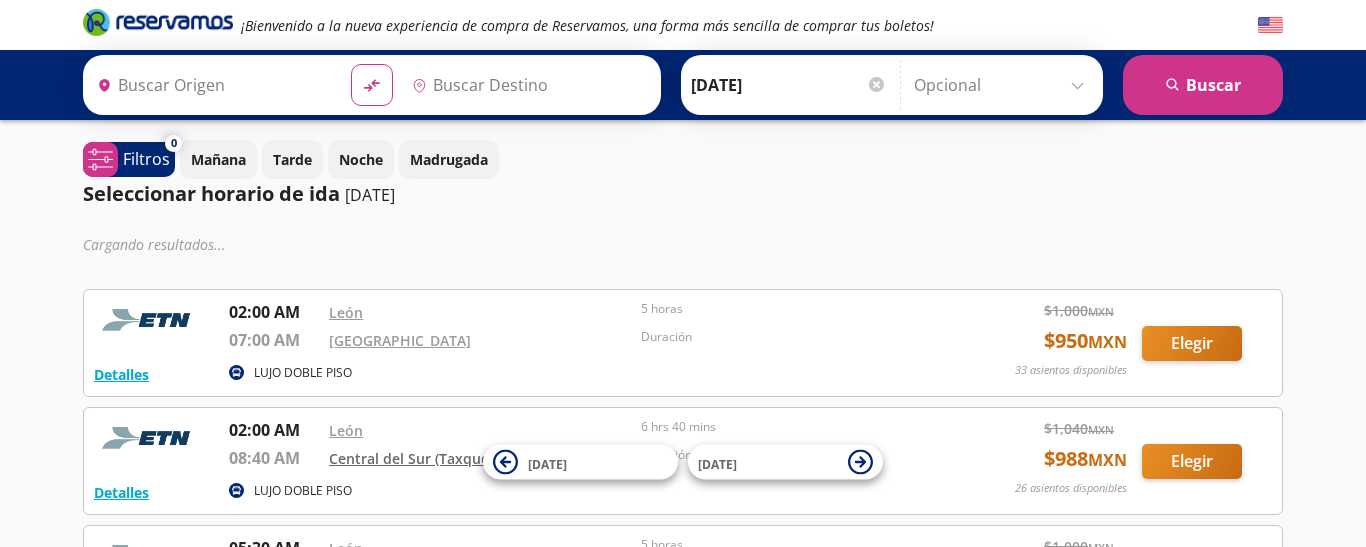 type on "[GEOGRAPHIC_DATA], [GEOGRAPHIC_DATA]" 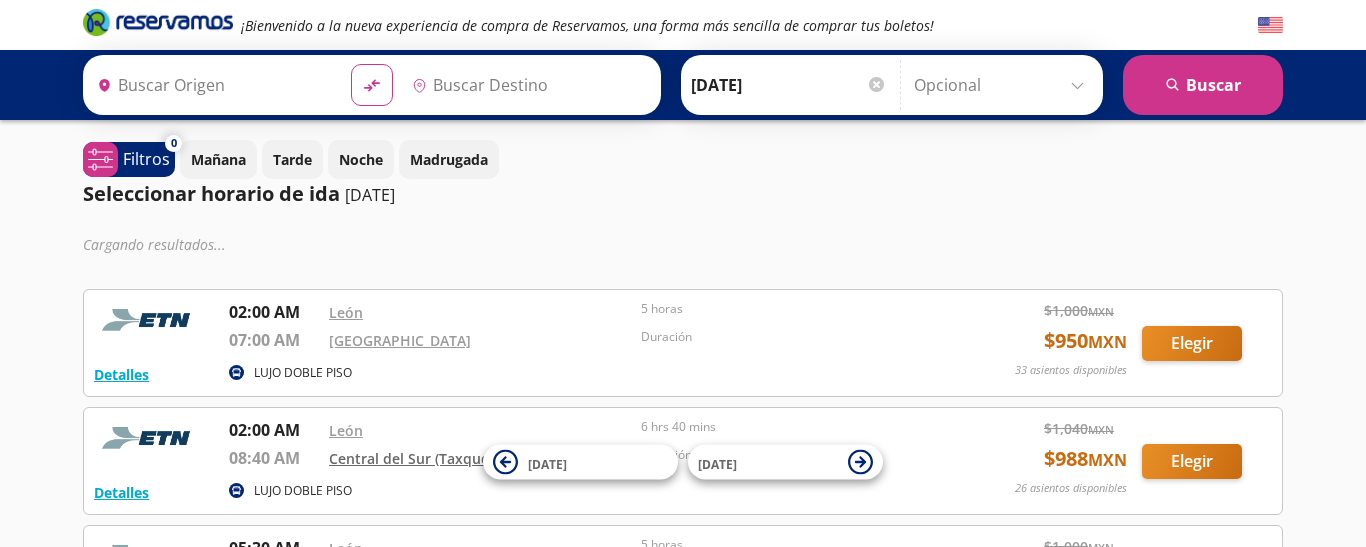 type on "[GEOGRAPHIC_DATA], [GEOGRAPHIC_DATA]" 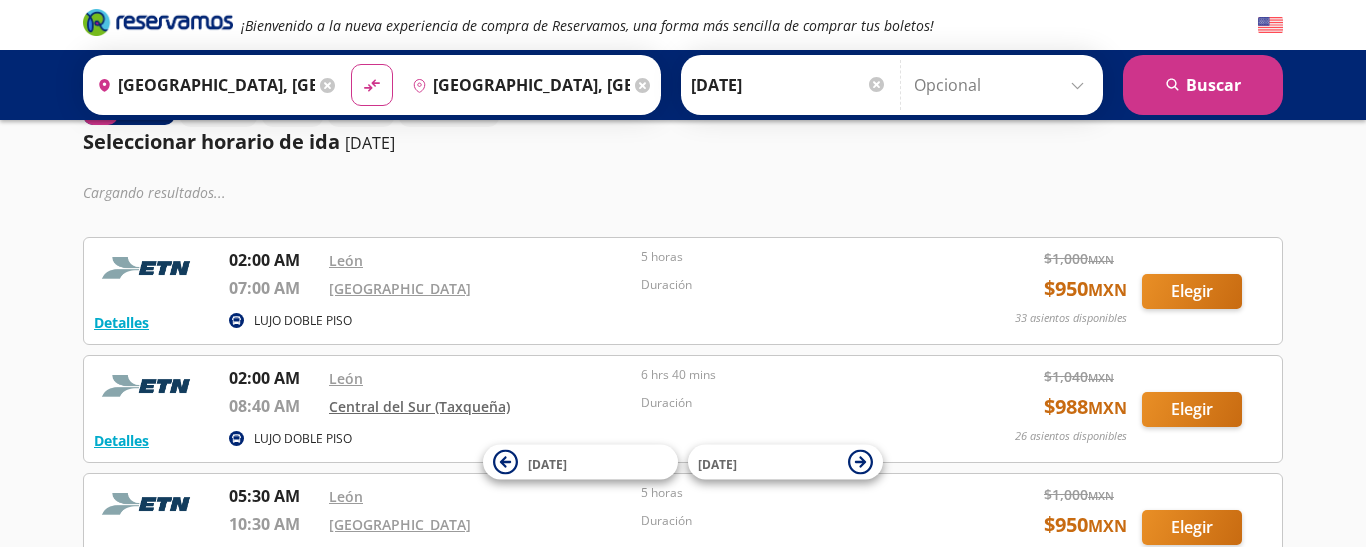 scroll, scrollTop: 87, scrollLeft: 0, axis: vertical 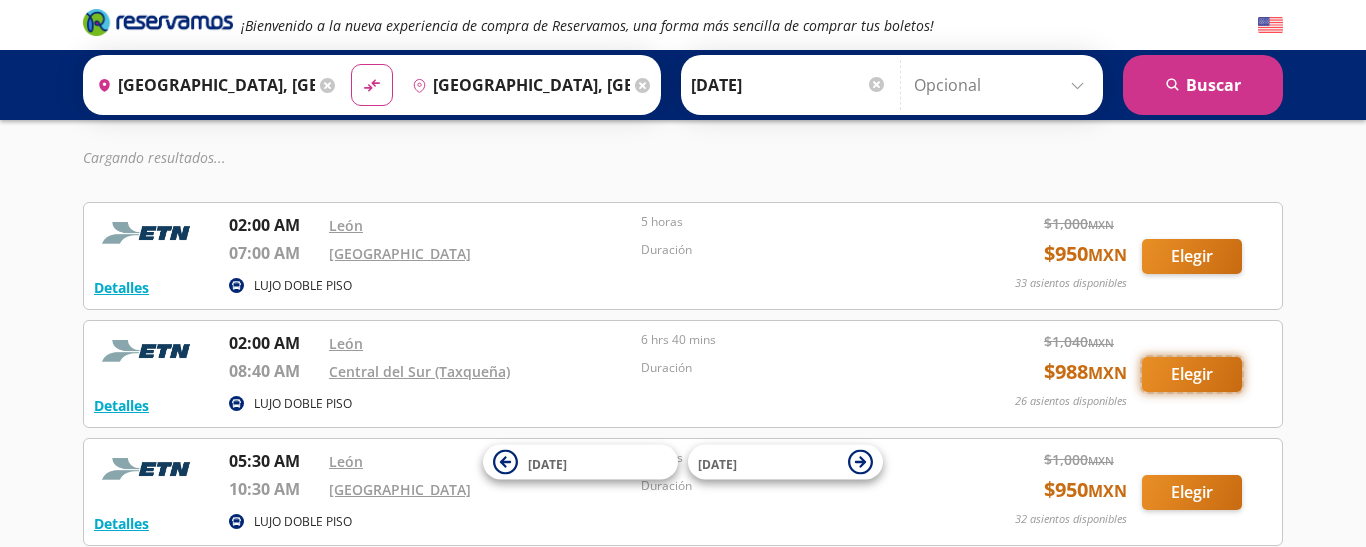 click on "Elegir" at bounding box center (1192, 374) 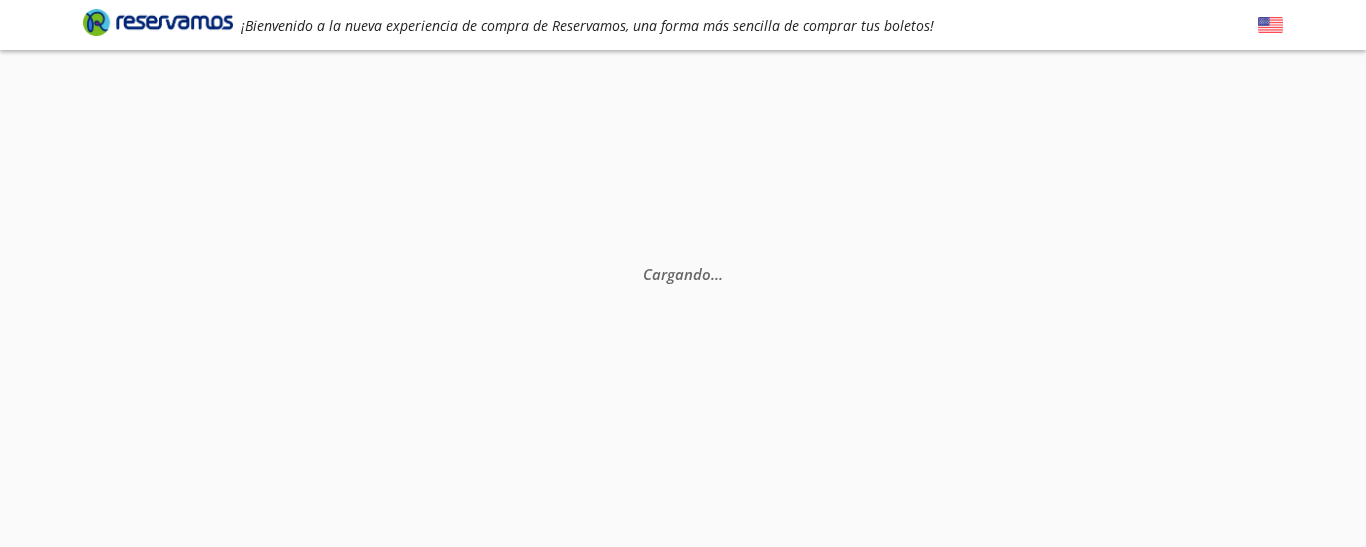 scroll, scrollTop: 124, scrollLeft: 0, axis: vertical 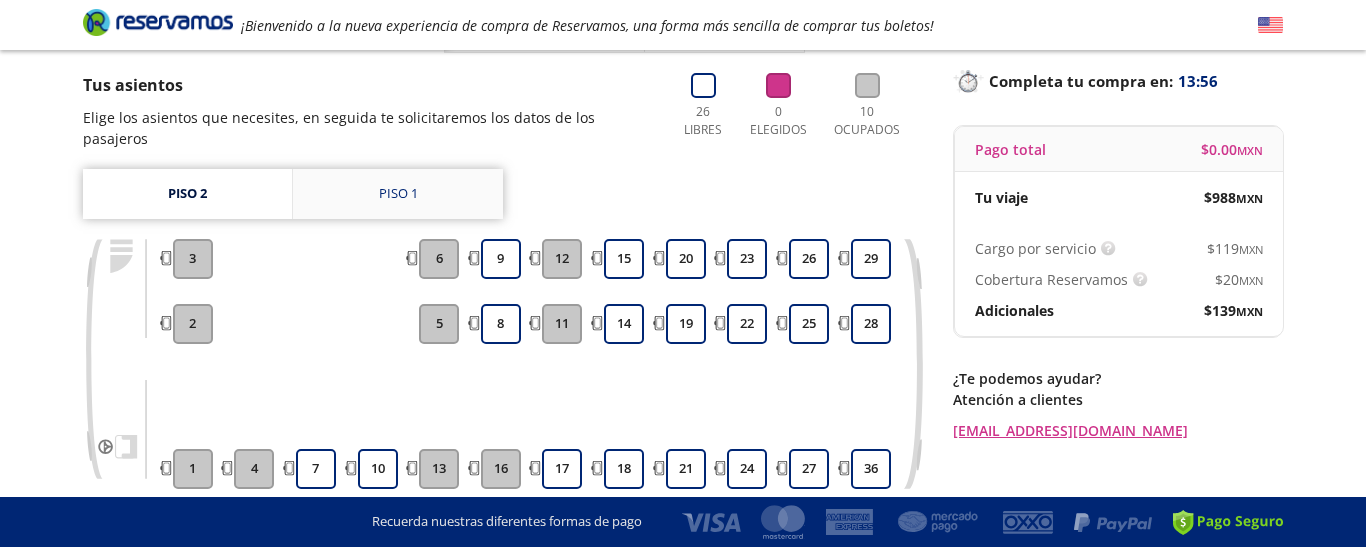 click on "Piso 1" at bounding box center (398, 194) 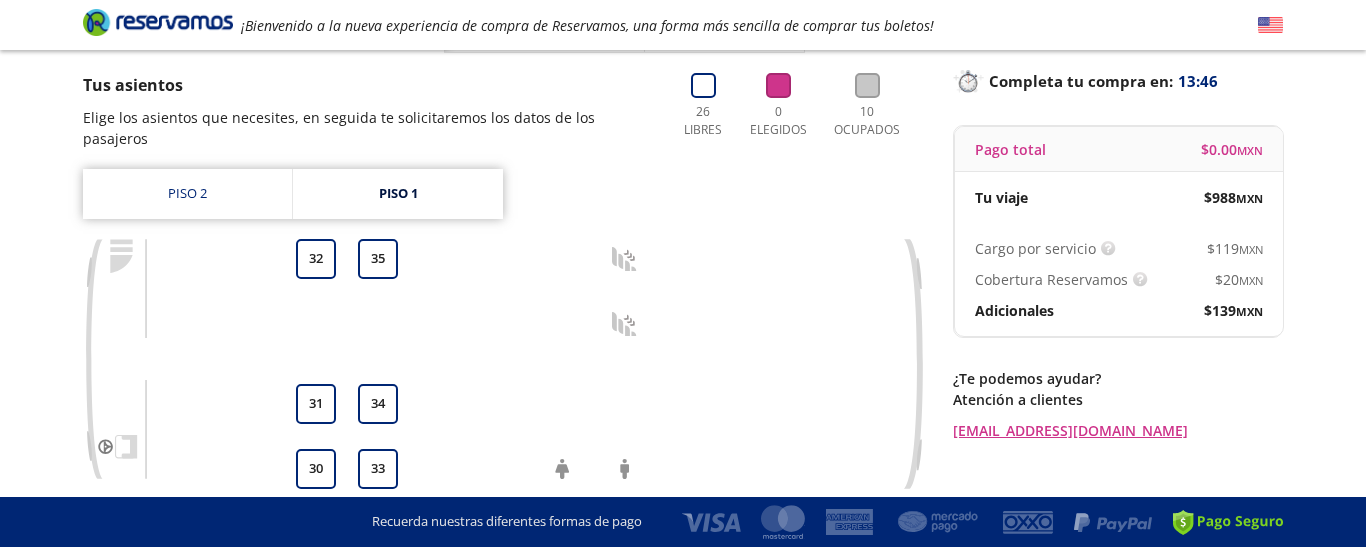 click on "33" at bounding box center (377, 469) 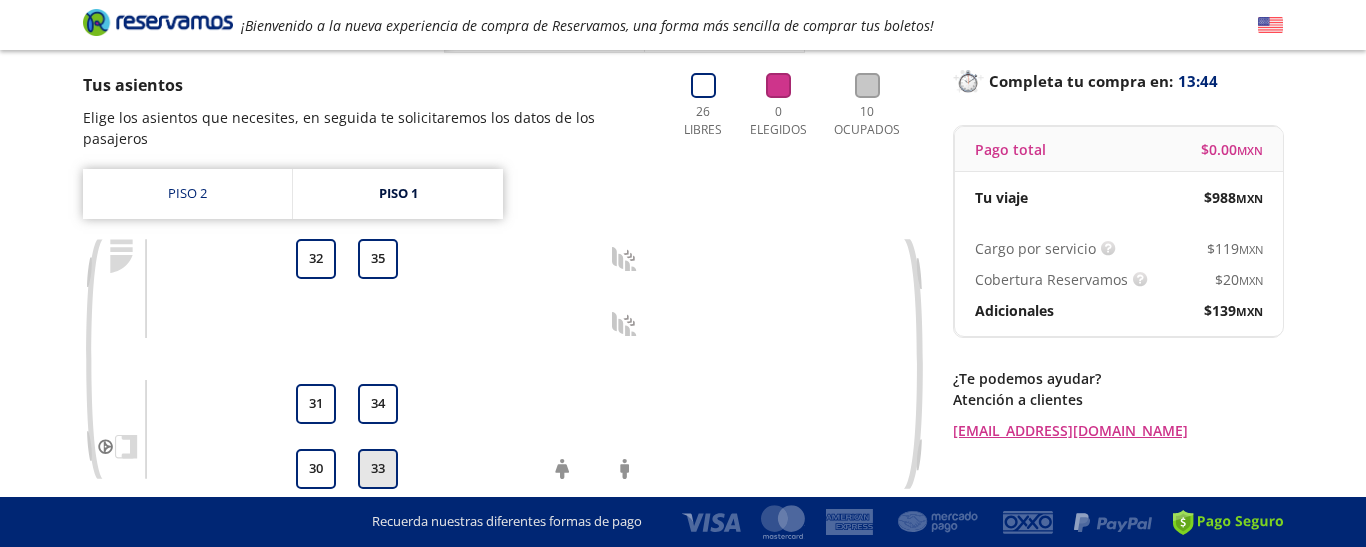 click on "33" at bounding box center [378, 469] 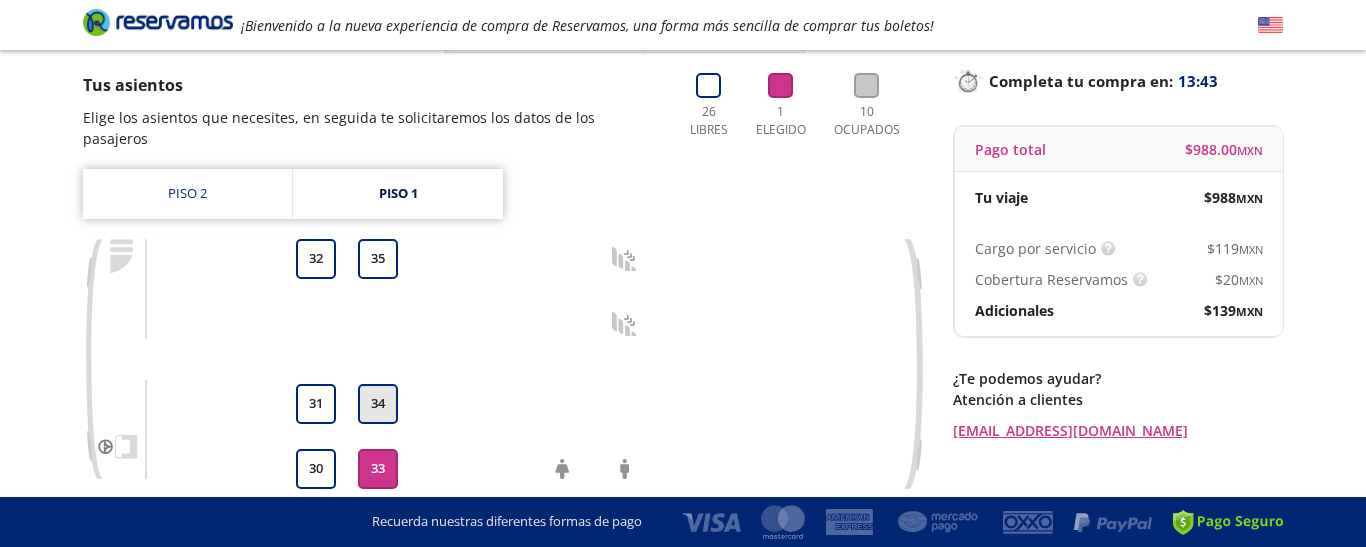 click on "34" at bounding box center (378, 404) 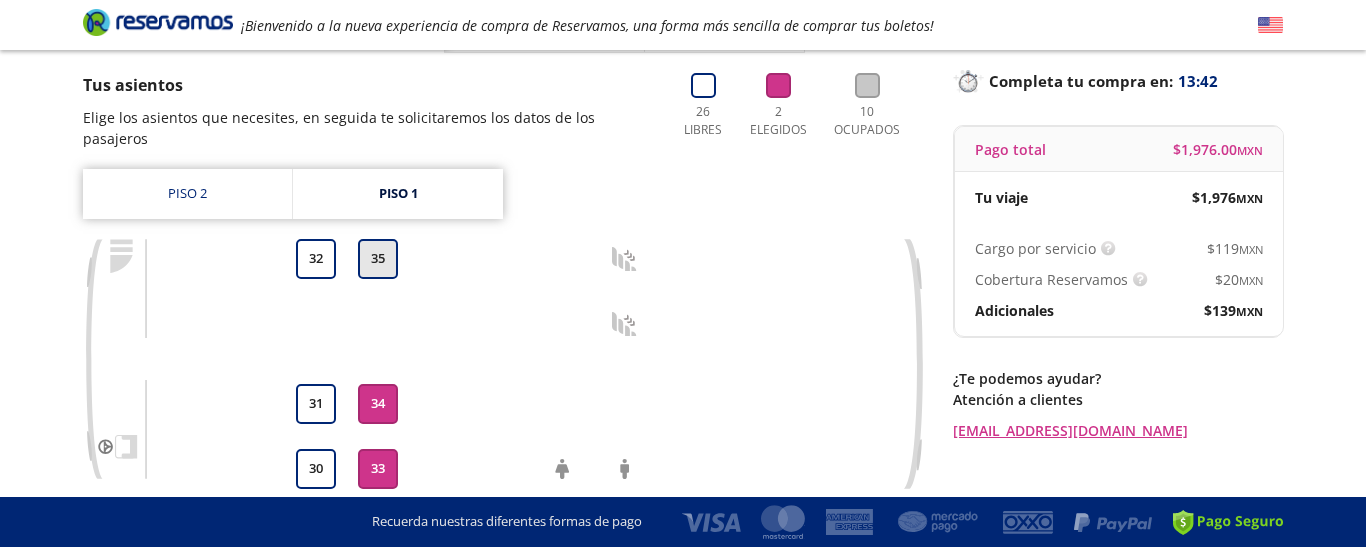 click on "35" at bounding box center [378, 259] 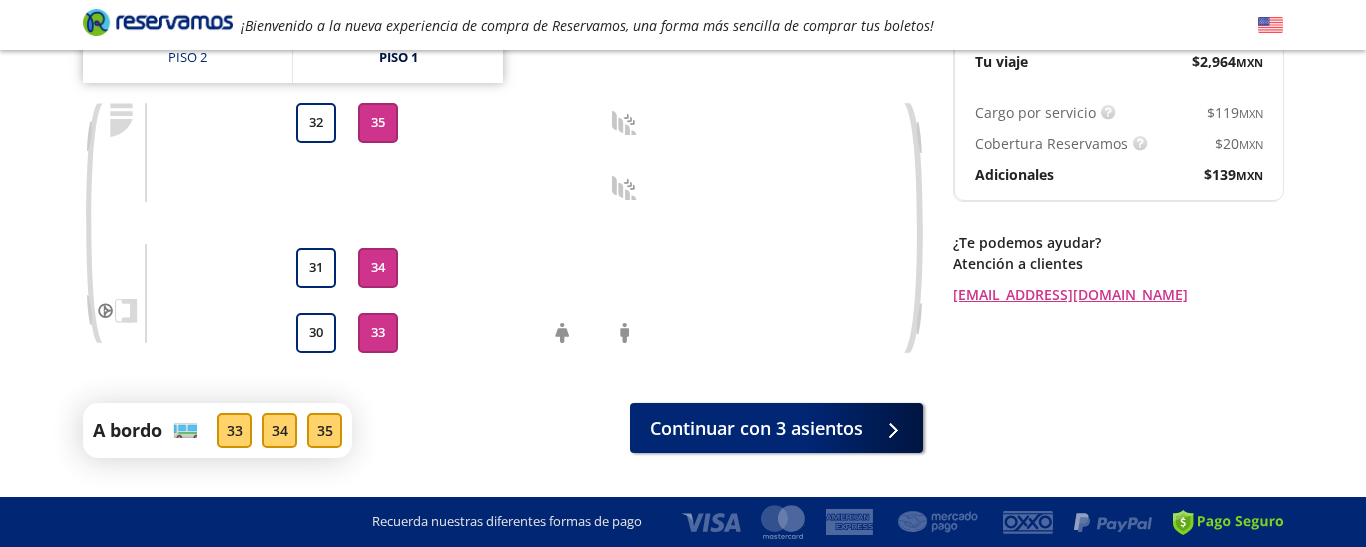 scroll, scrollTop: 290, scrollLeft: 0, axis: vertical 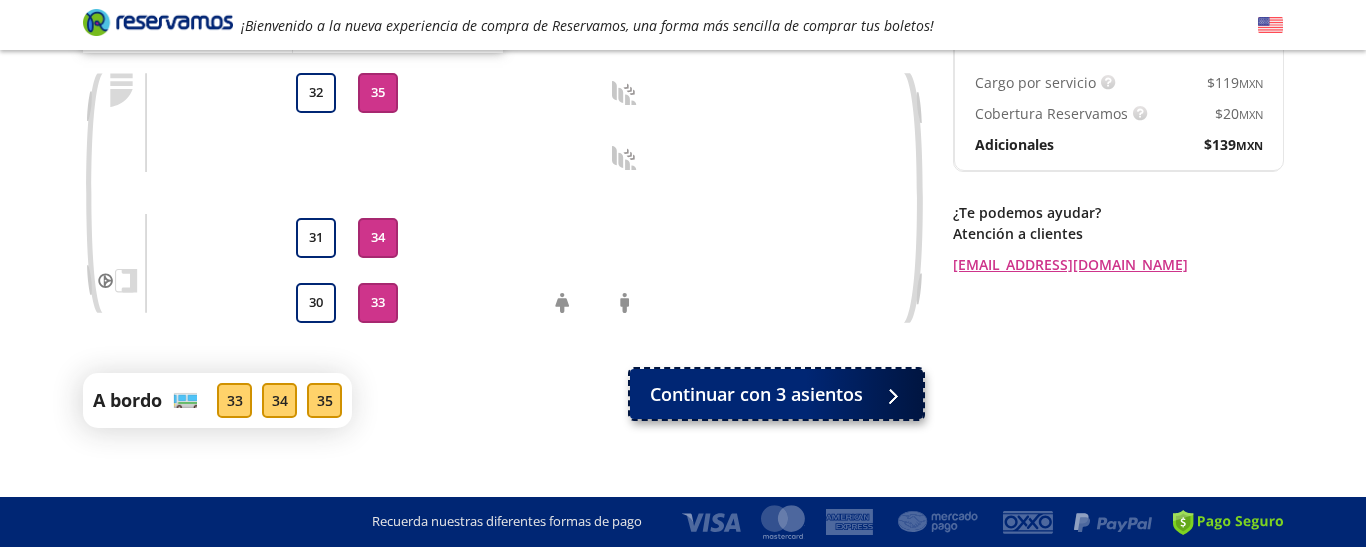 click on "Continuar con 3 asientos" at bounding box center (756, 394) 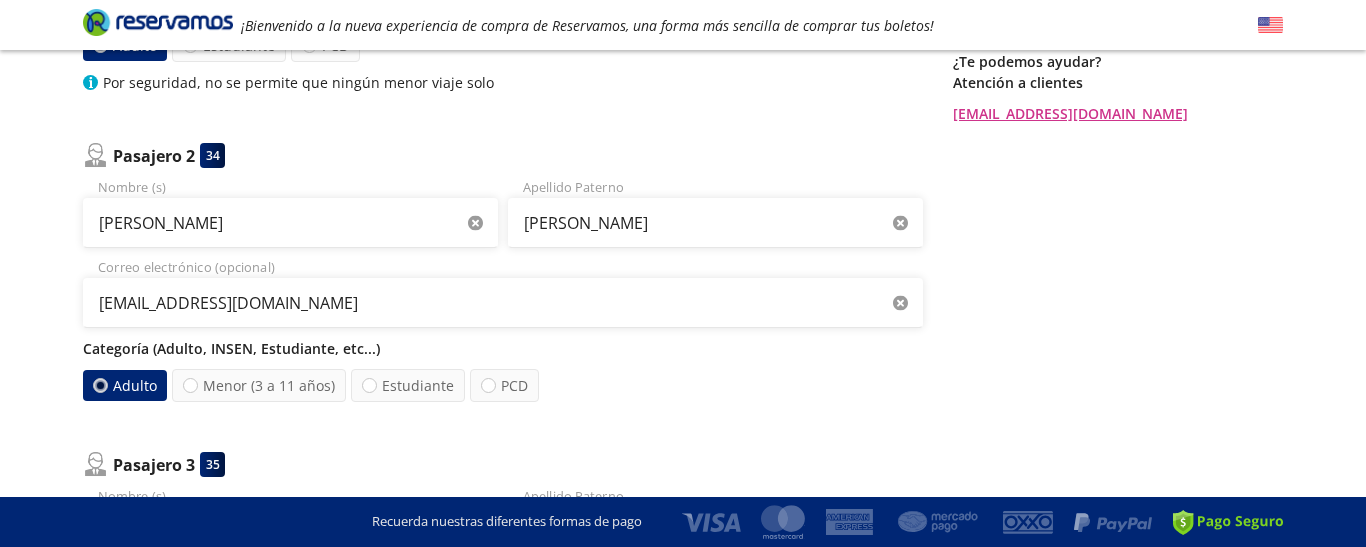 scroll, scrollTop: 332, scrollLeft: 0, axis: vertical 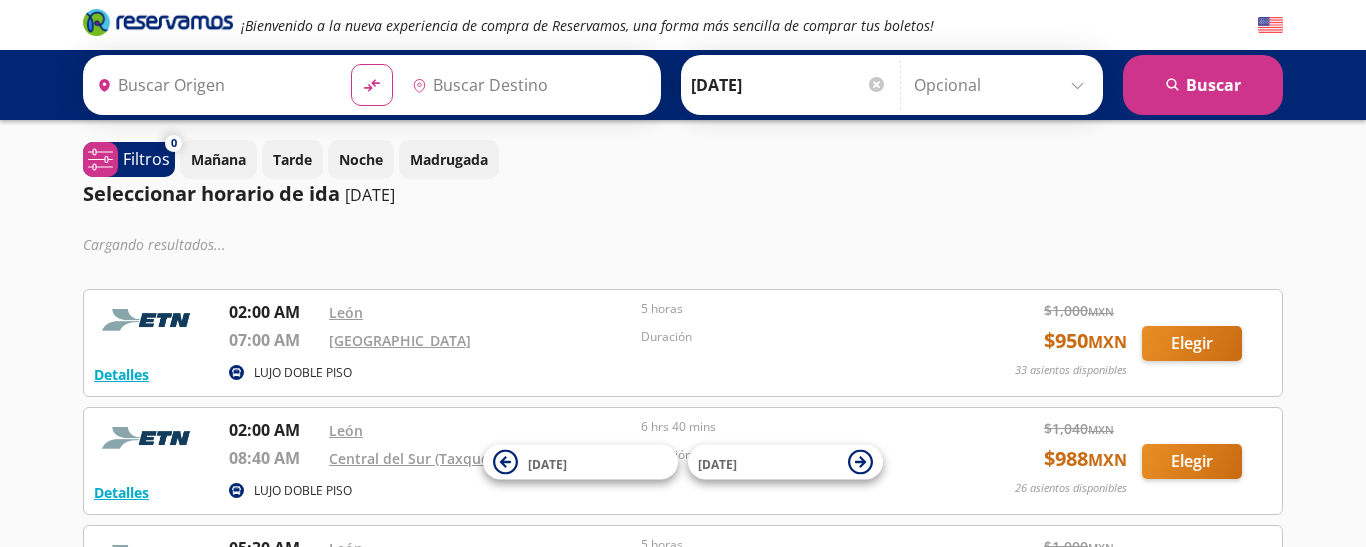 type on "[GEOGRAPHIC_DATA], [GEOGRAPHIC_DATA]" 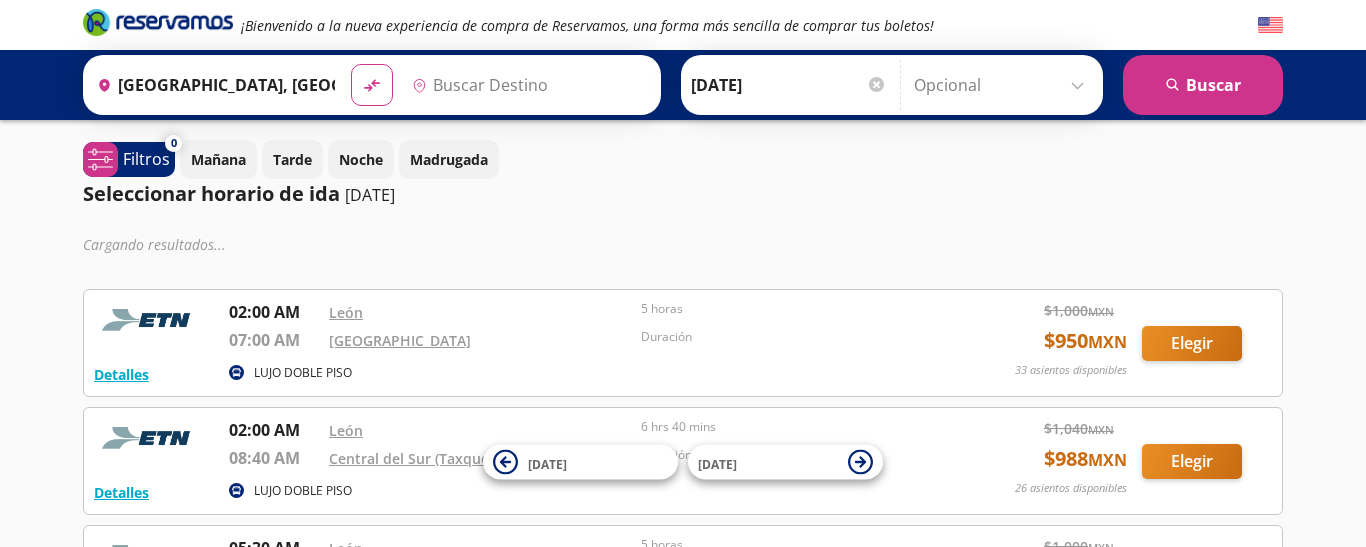 type on "[GEOGRAPHIC_DATA], [GEOGRAPHIC_DATA]" 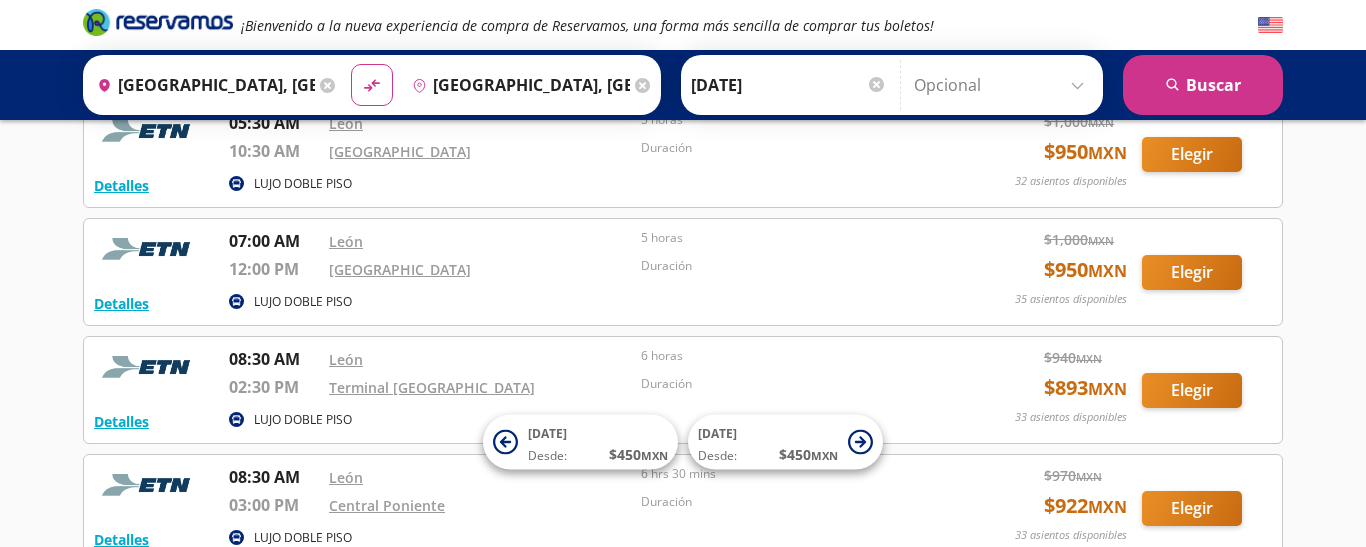 scroll, scrollTop: 376, scrollLeft: 0, axis: vertical 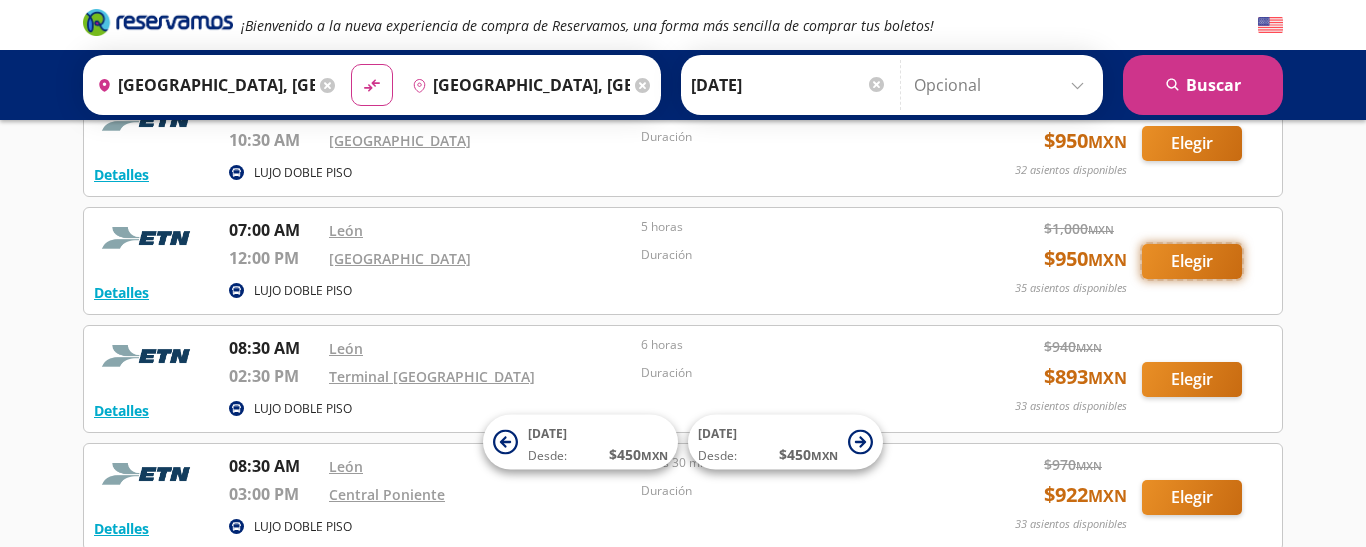 click on "Elegir" at bounding box center (1192, 261) 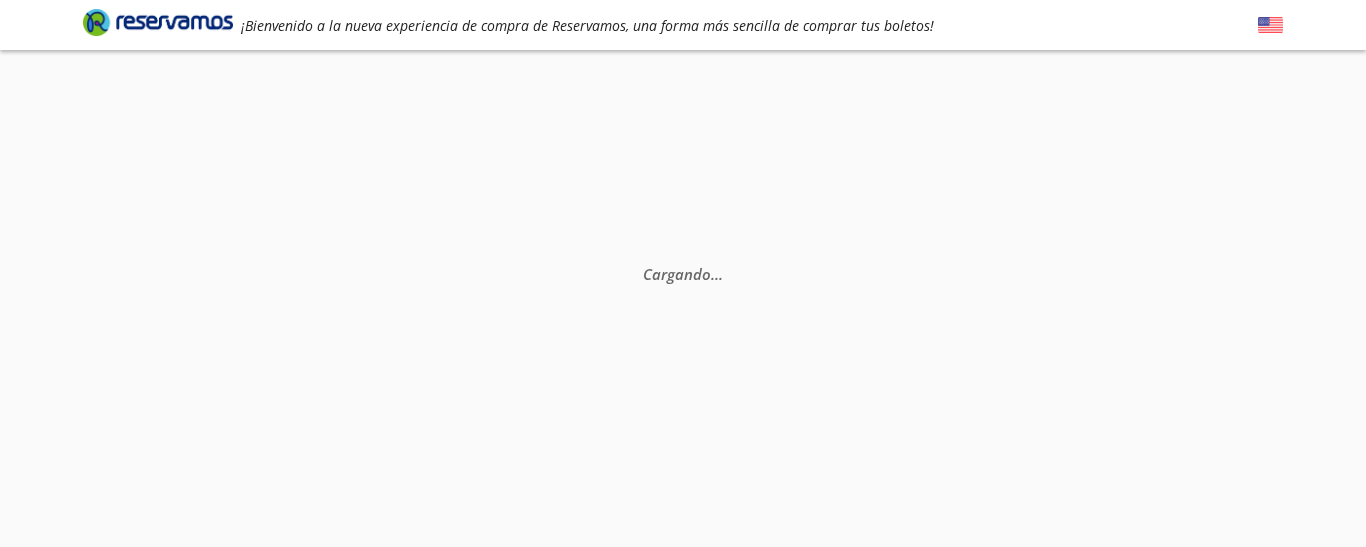 scroll, scrollTop: 0, scrollLeft: 0, axis: both 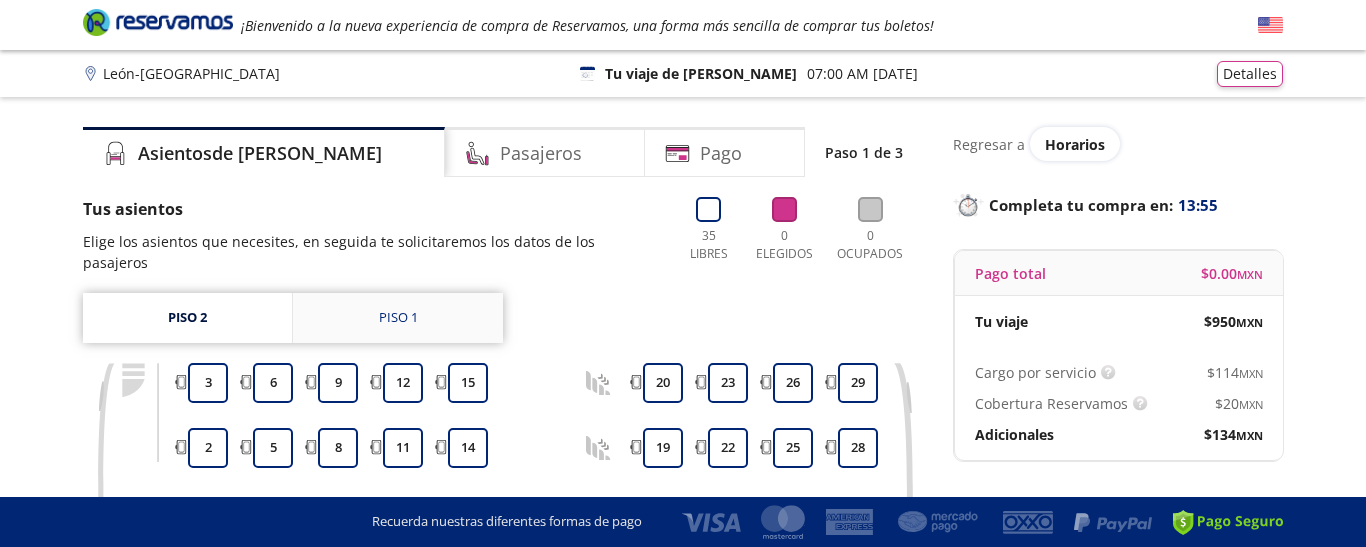 click on "Piso 1" at bounding box center (398, 318) 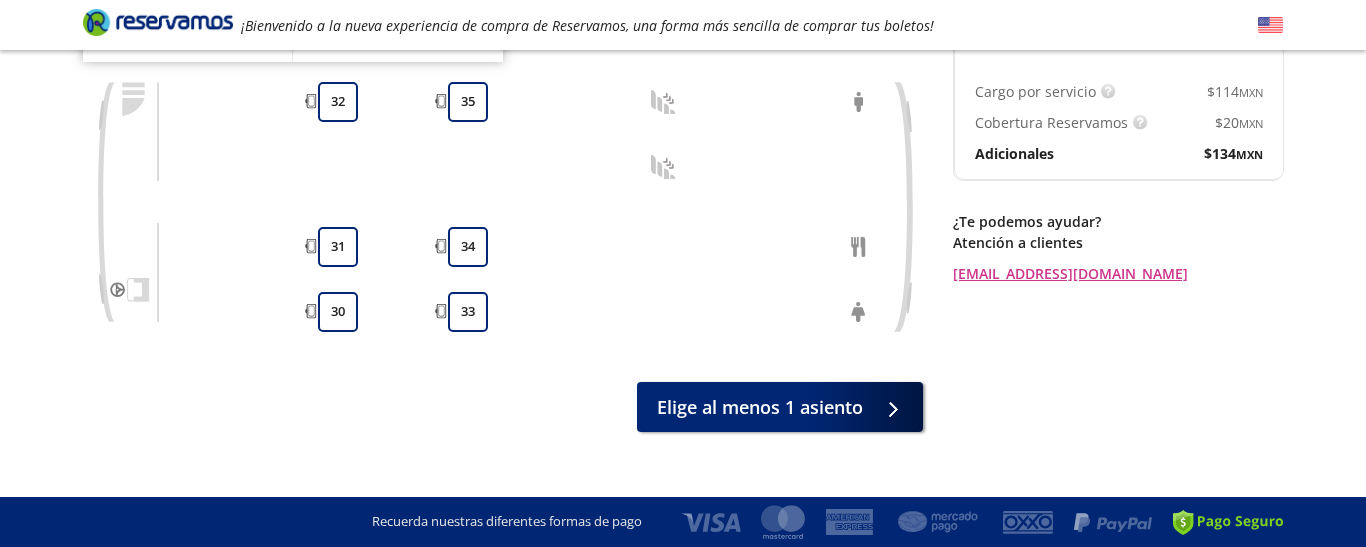 scroll, scrollTop: 285, scrollLeft: 0, axis: vertical 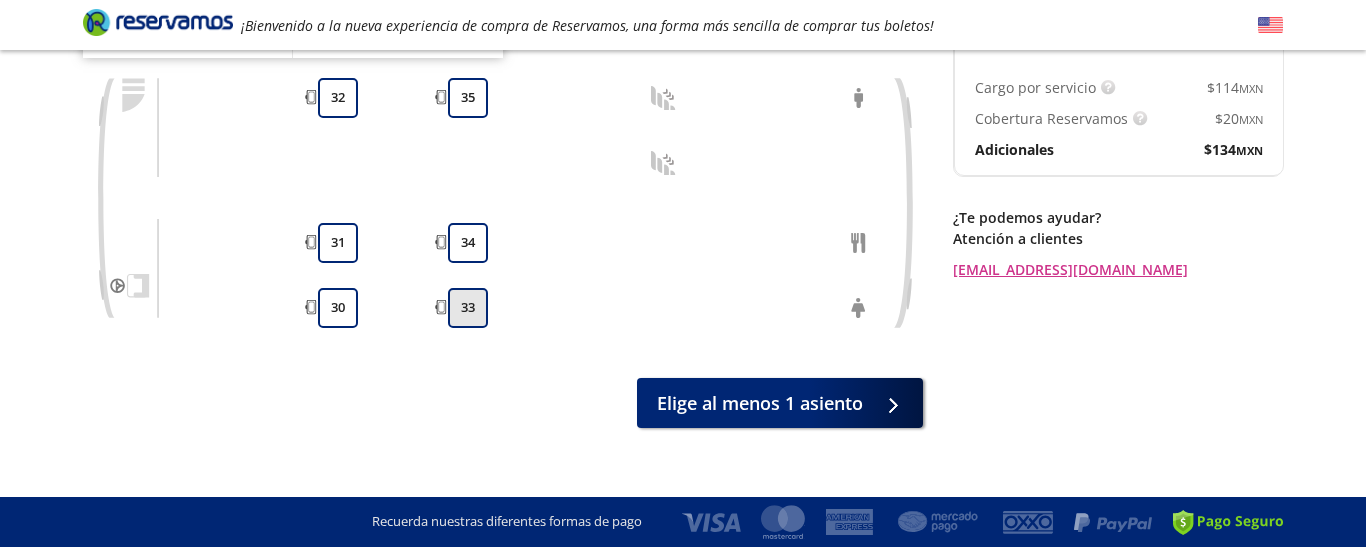 click on "33" at bounding box center (468, 308) 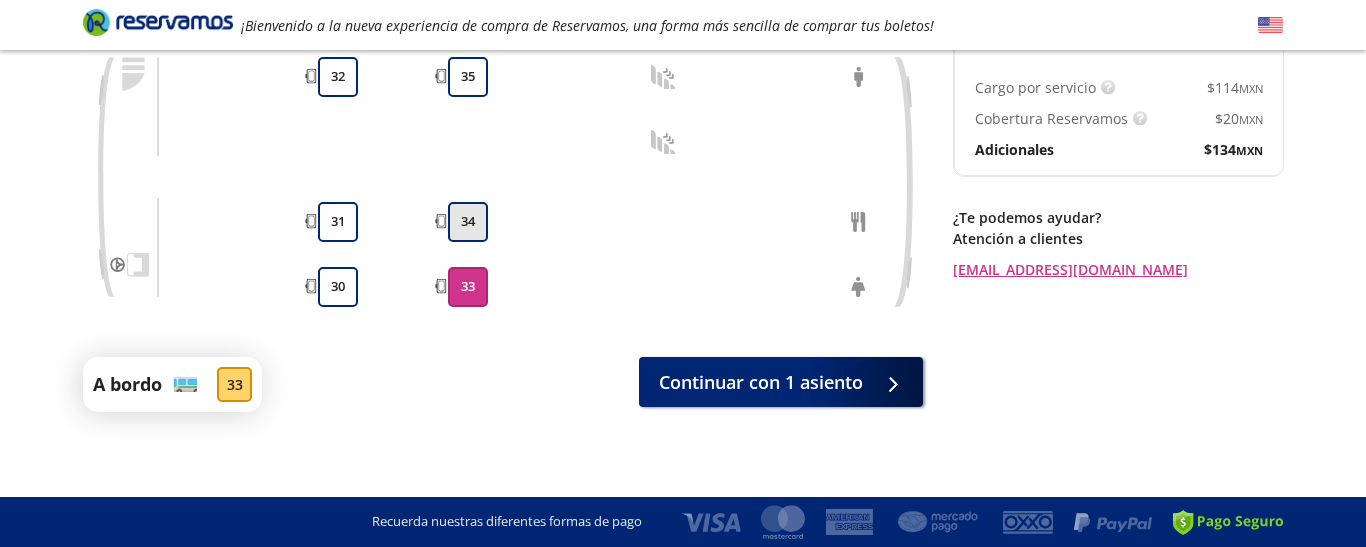 click on "34" at bounding box center [468, 222] 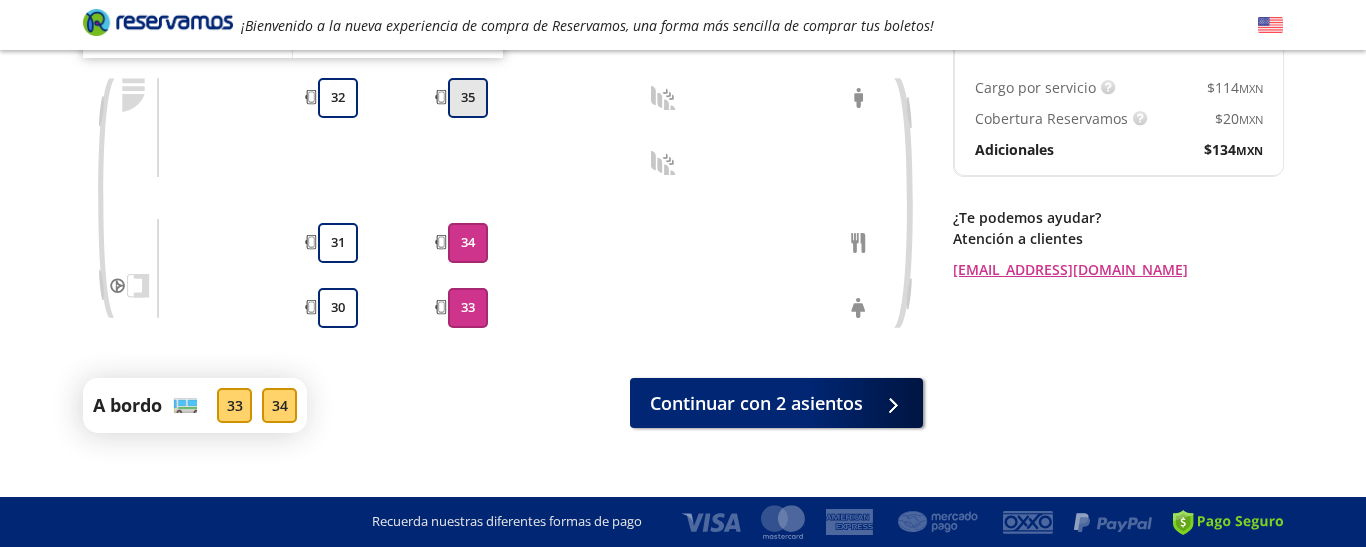 click on "35" at bounding box center [468, 98] 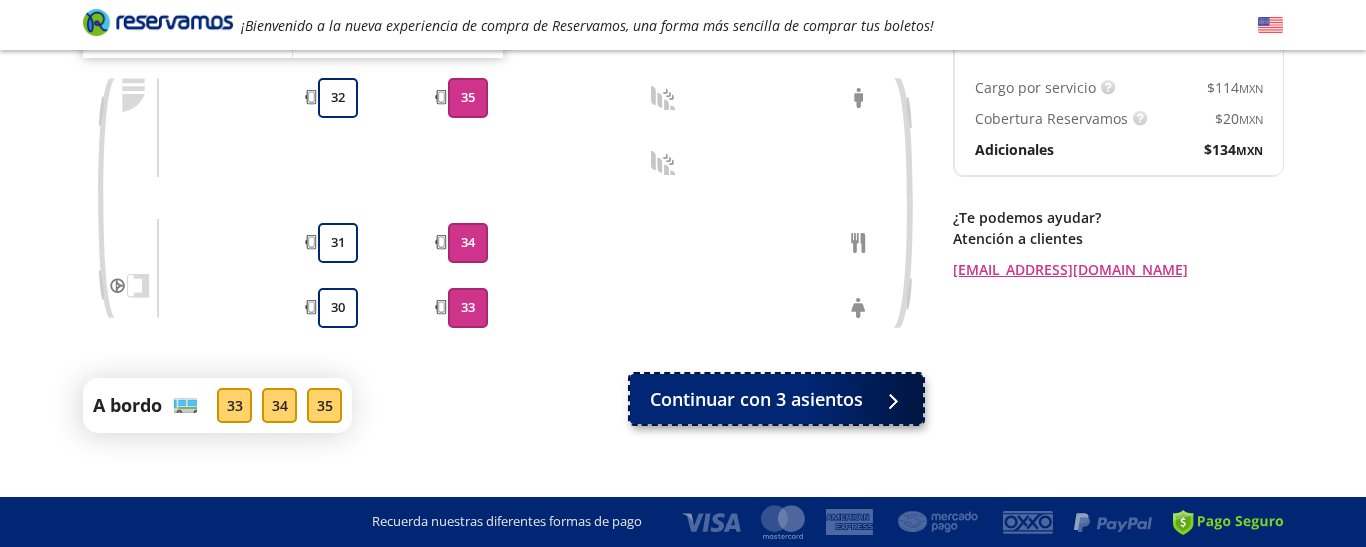 click on "Continuar con 3 asientos" at bounding box center (756, 399) 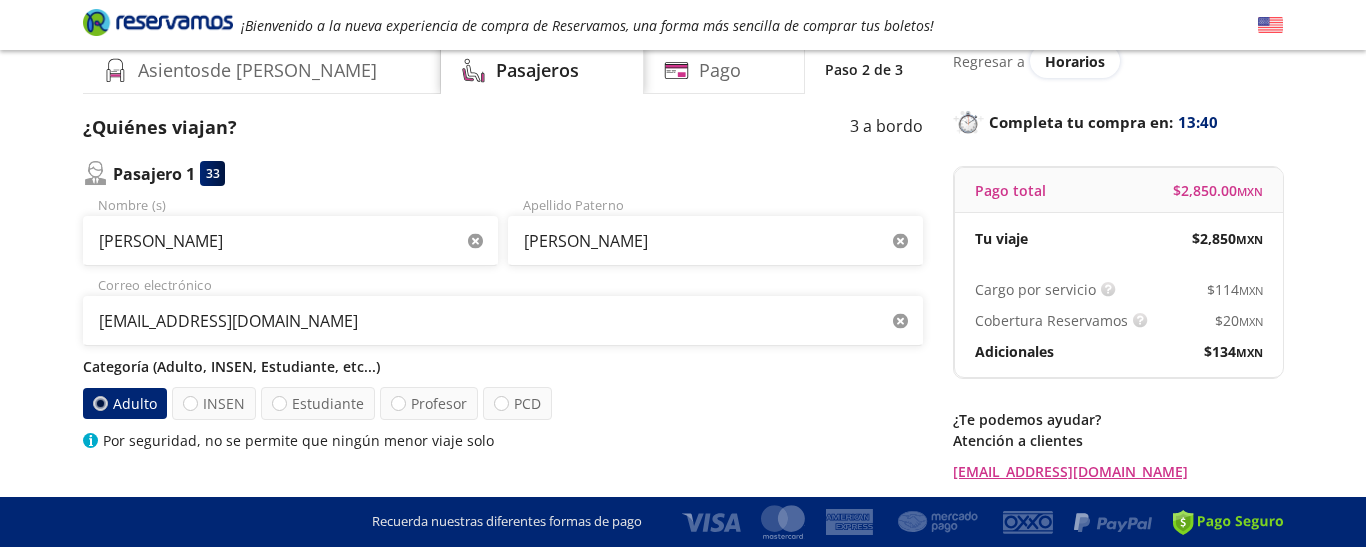 scroll, scrollTop: 142, scrollLeft: 0, axis: vertical 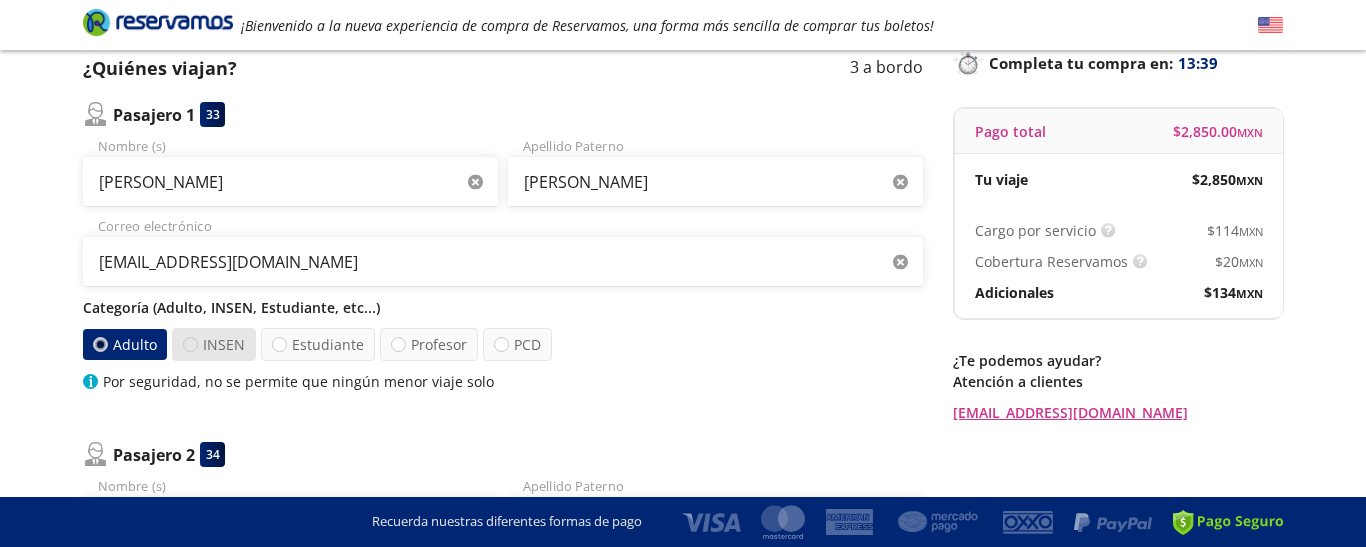 click at bounding box center [190, 344] 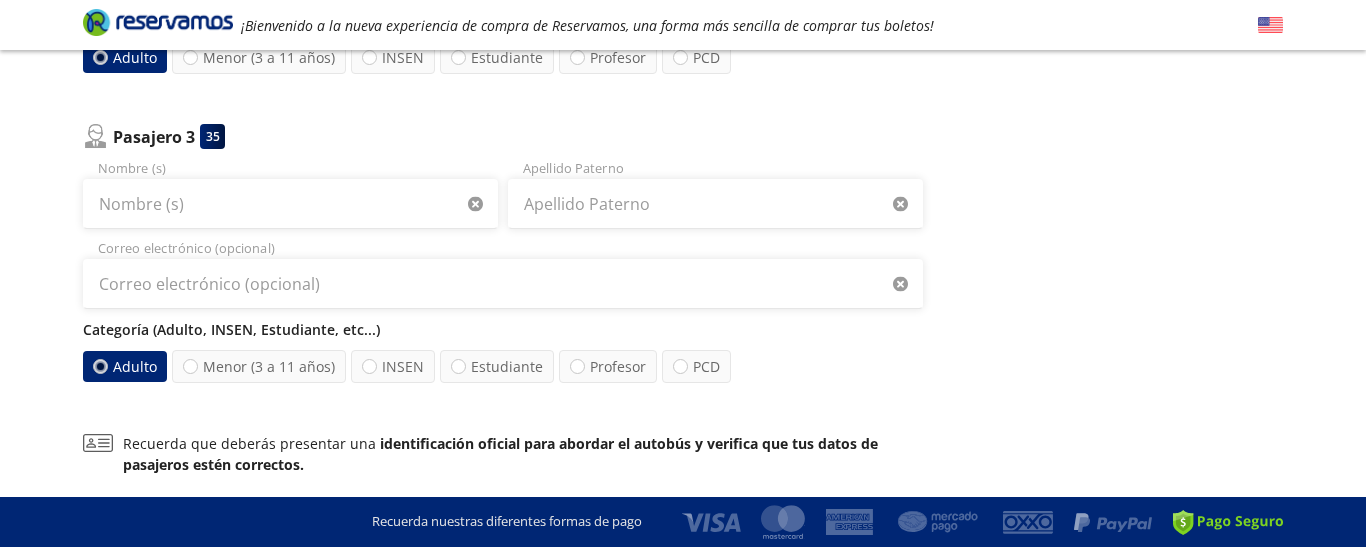 scroll, scrollTop: 785, scrollLeft: 0, axis: vertical 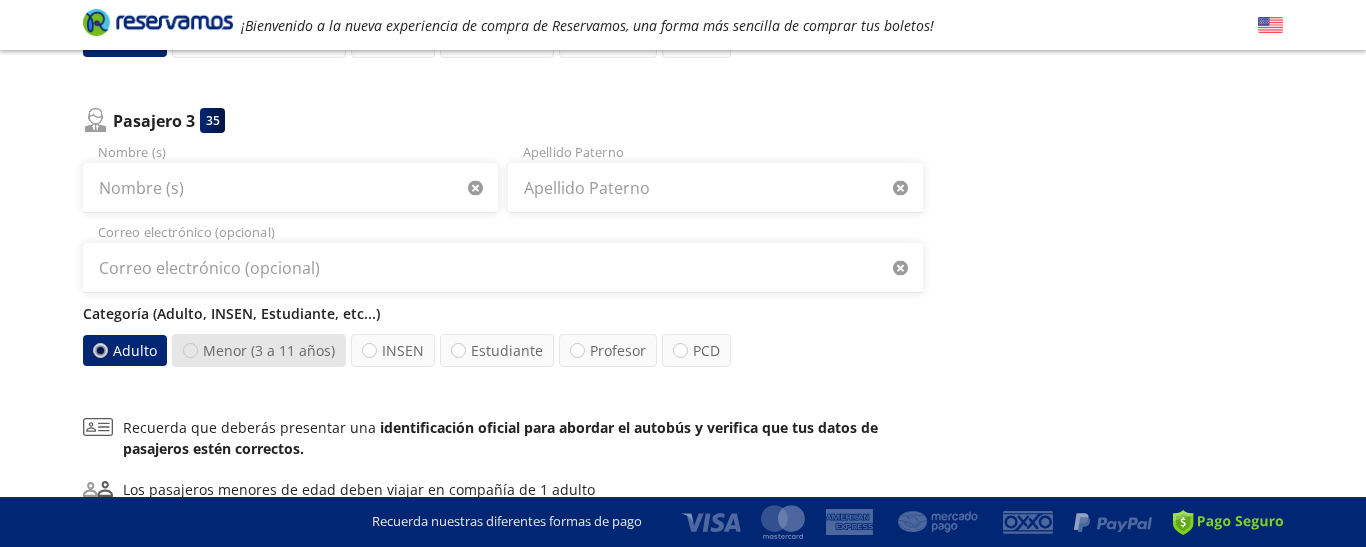 click at bounding box center (190, 350) 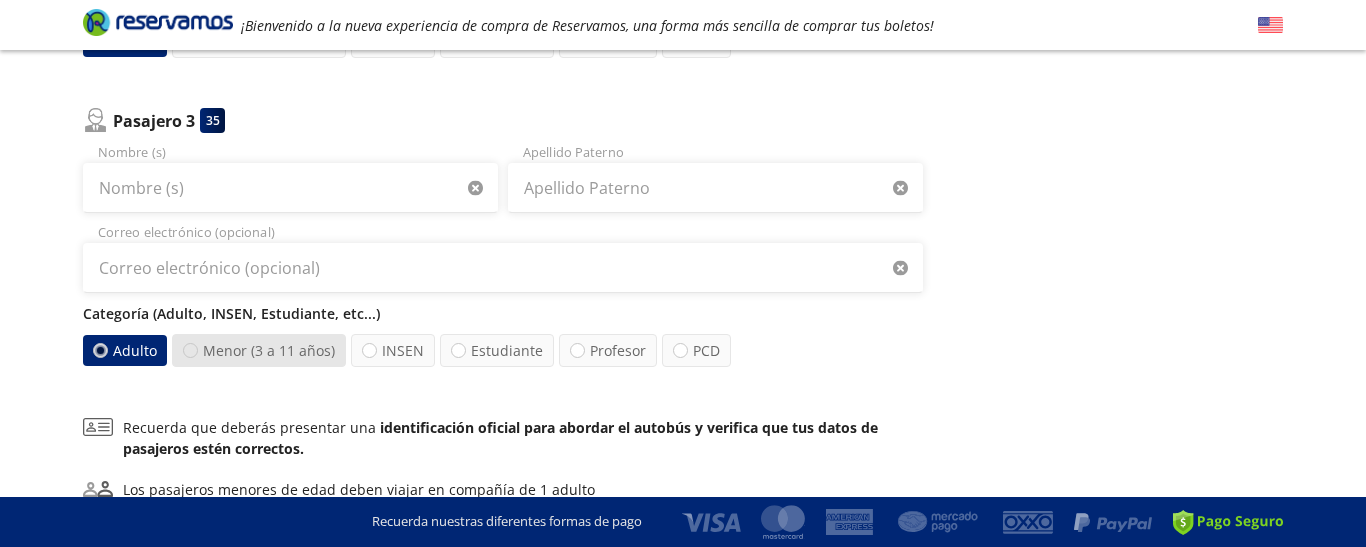 radio on "false" 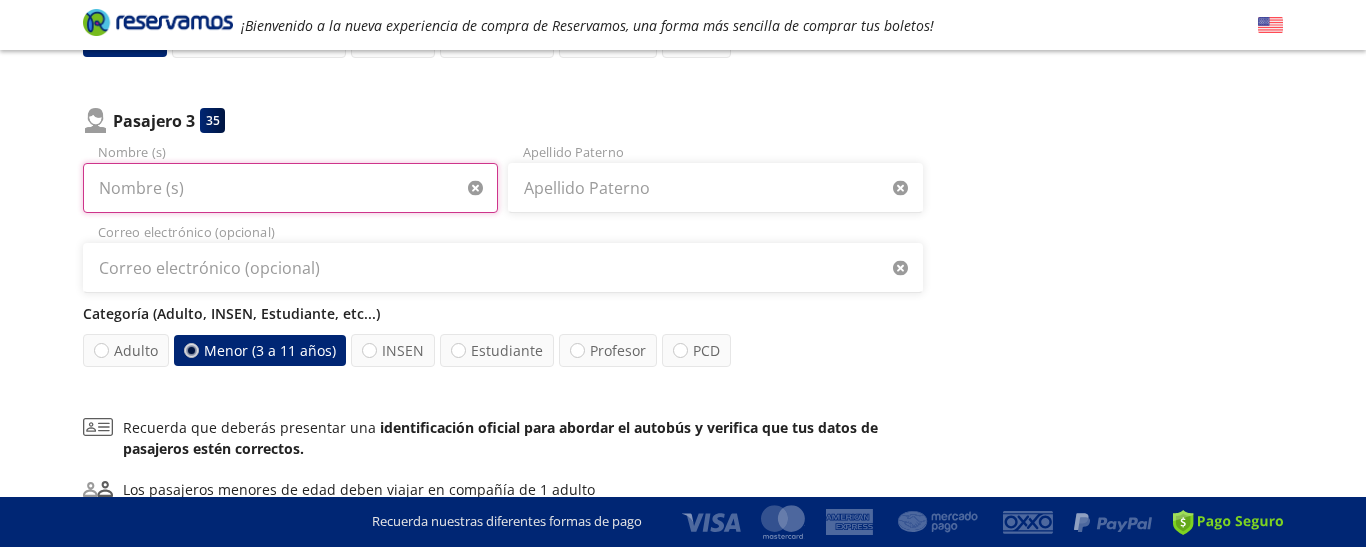 click on "Nombre (s)" at bounding box center (290, 188) 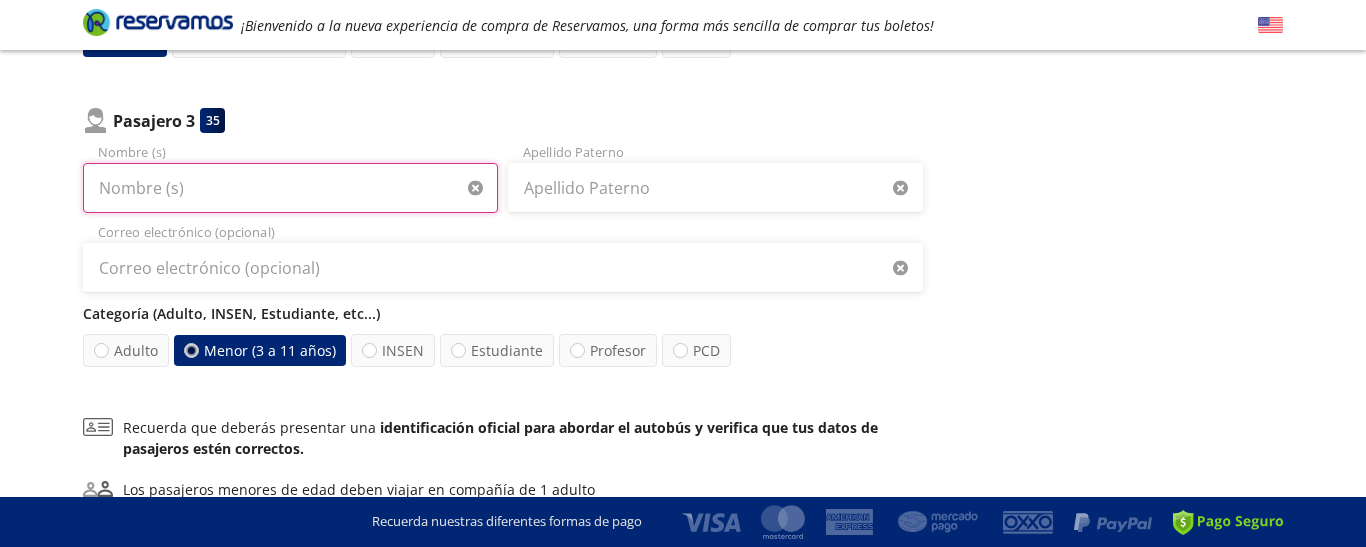 type on "n" 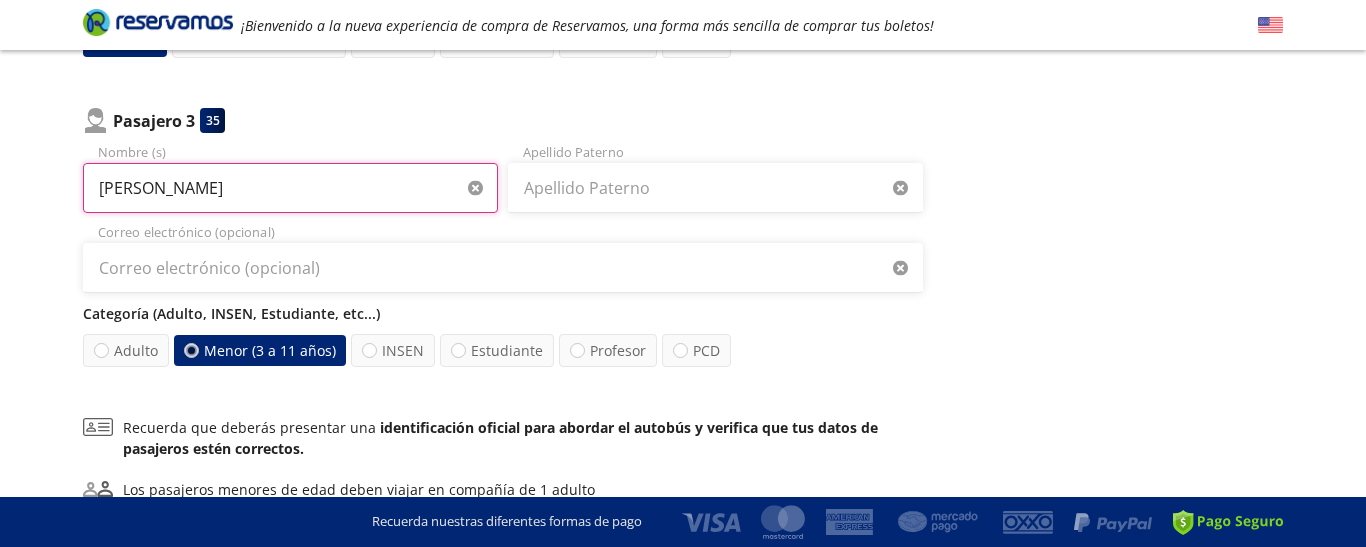 type on "NOA VALENTINA" 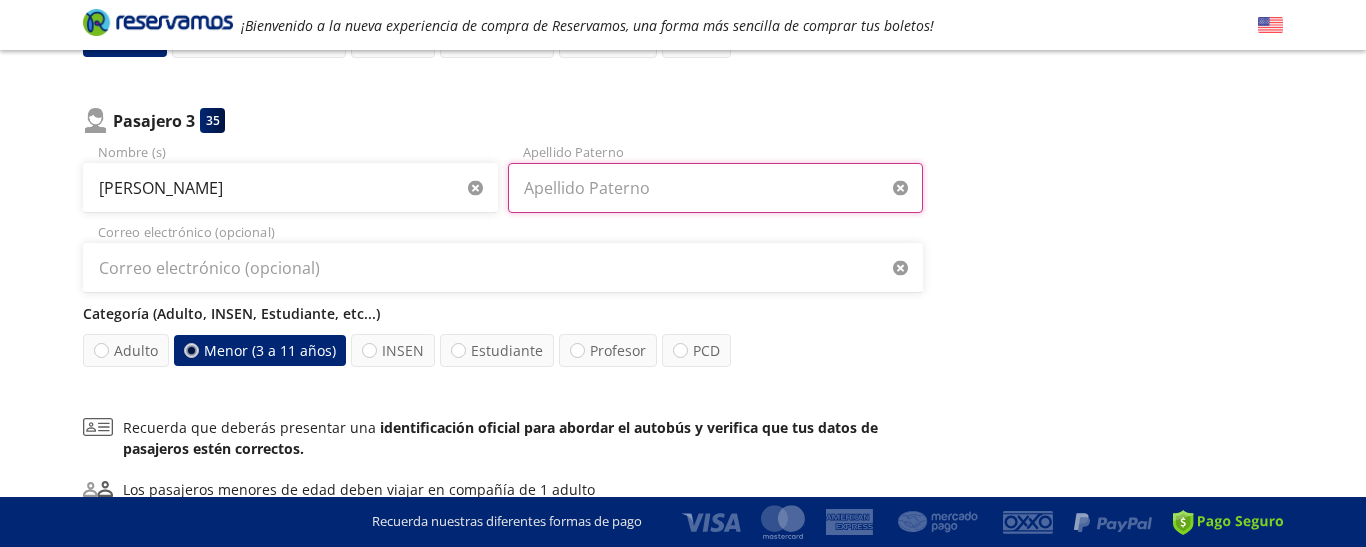 click on "Apellido Paterno" at bounding box center (715, 188) 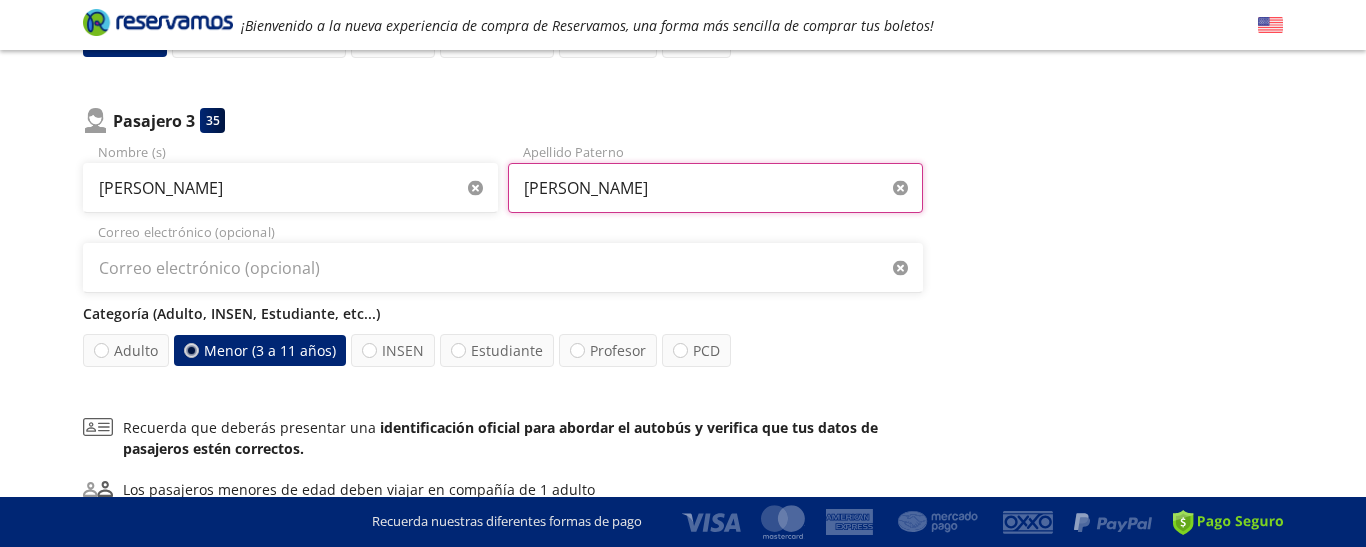 type on "OLIVARES" 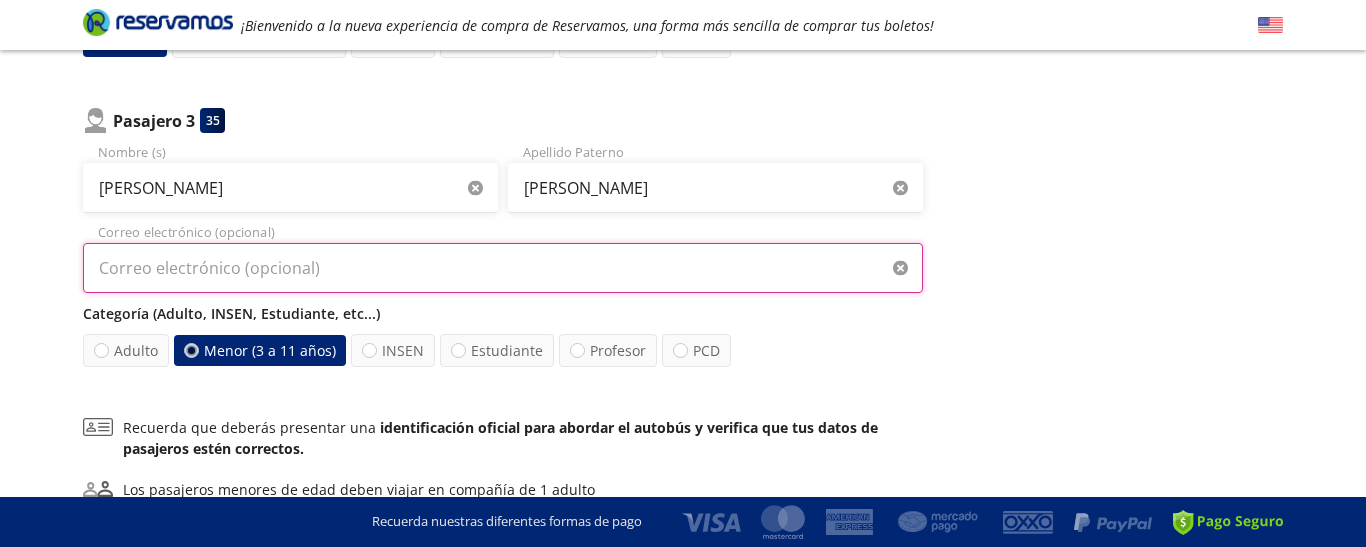 click on "Correo electrónico (opcional)" at bounding box center (503, 268) 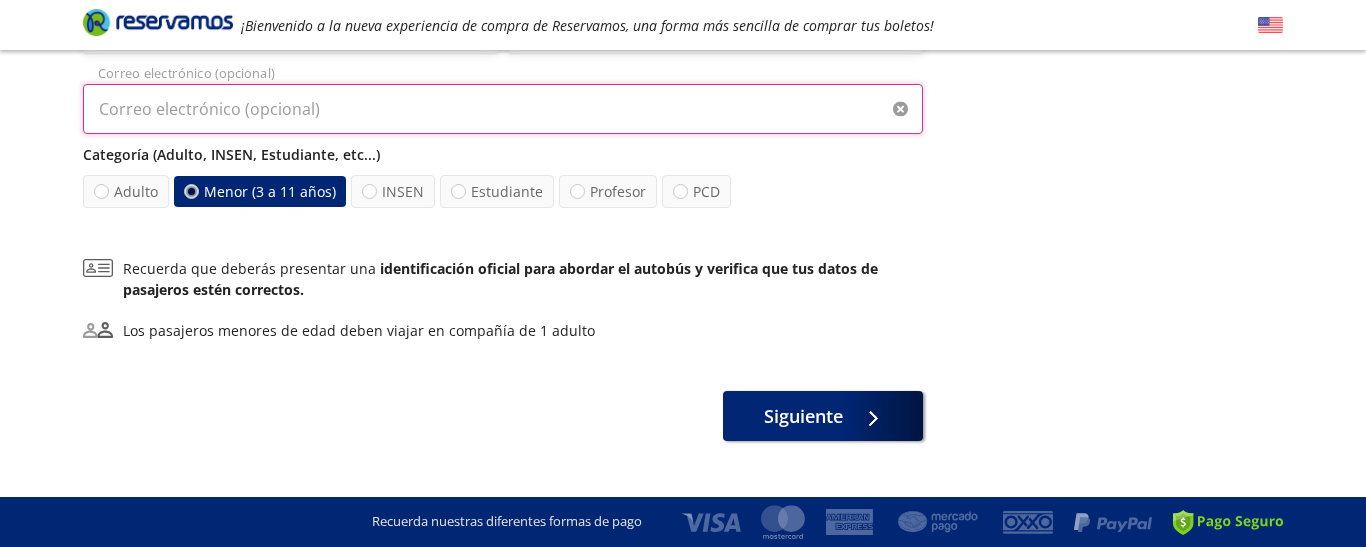 scroll, scrollTop: 947, scrollLeft: 0, axis: vertical 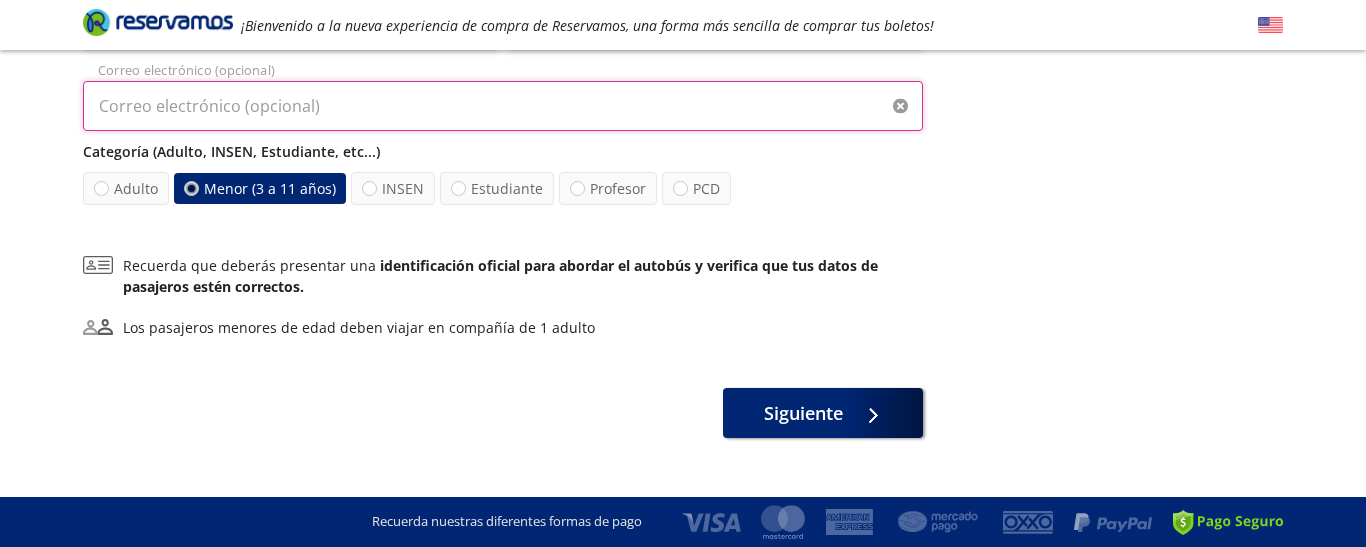 click on "Correo electrónico (opcional)" at bounding box center [503, 106] 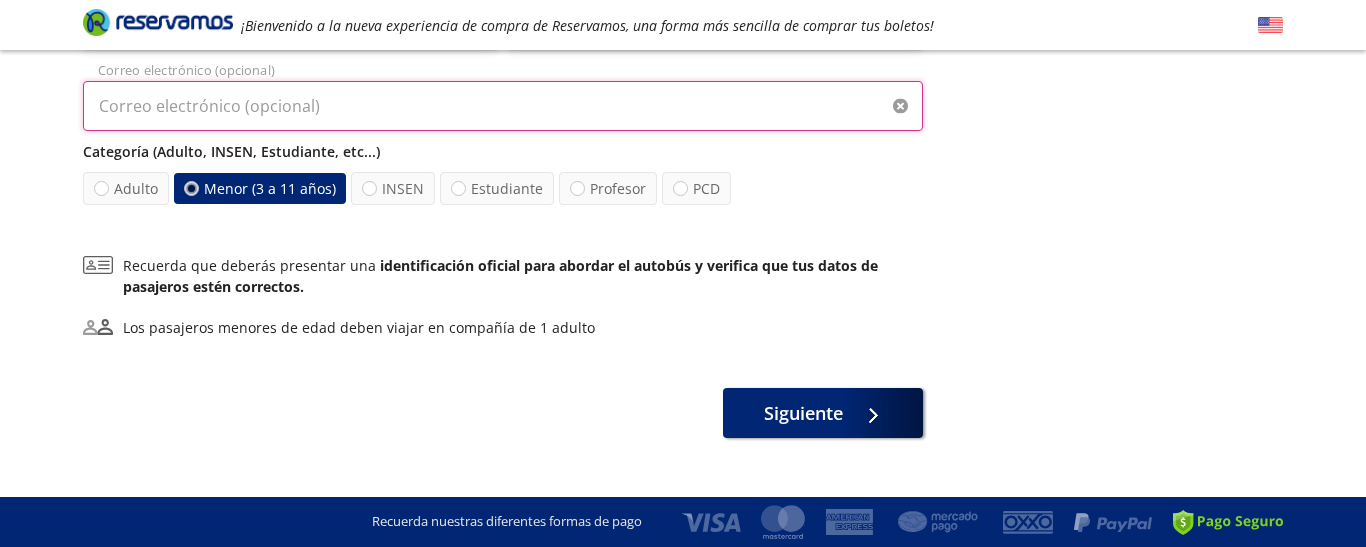 type on "[EMAIL_ADDRESS][DOMAIN_NAME]" 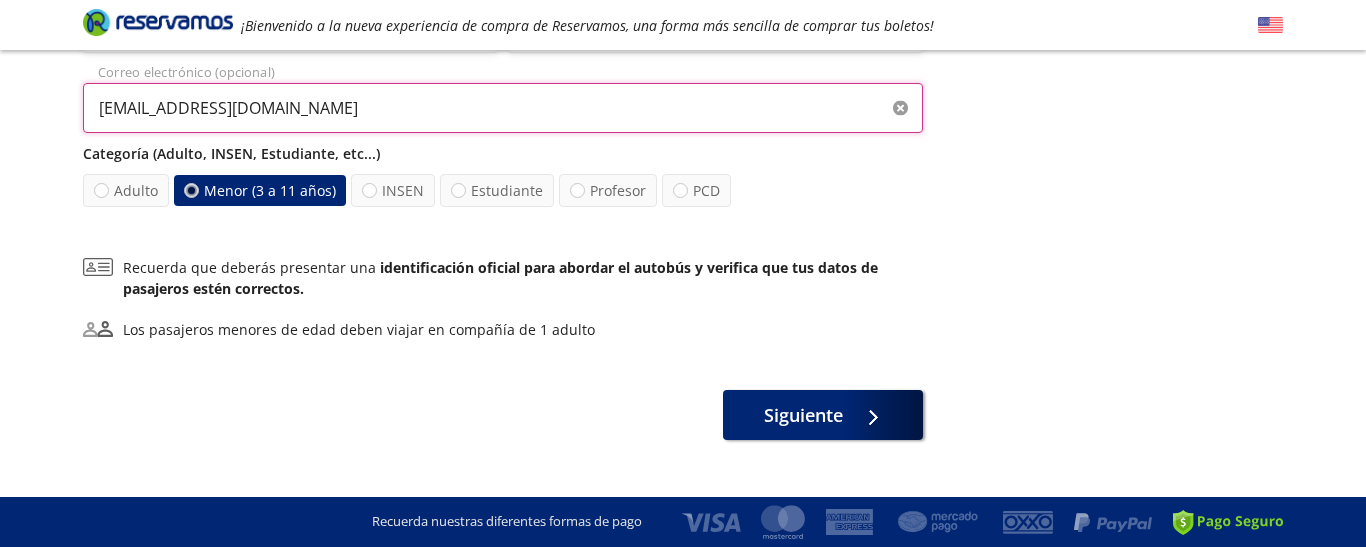scroll, scrollTop: 978, scrollLeft: 0, axis: vertical 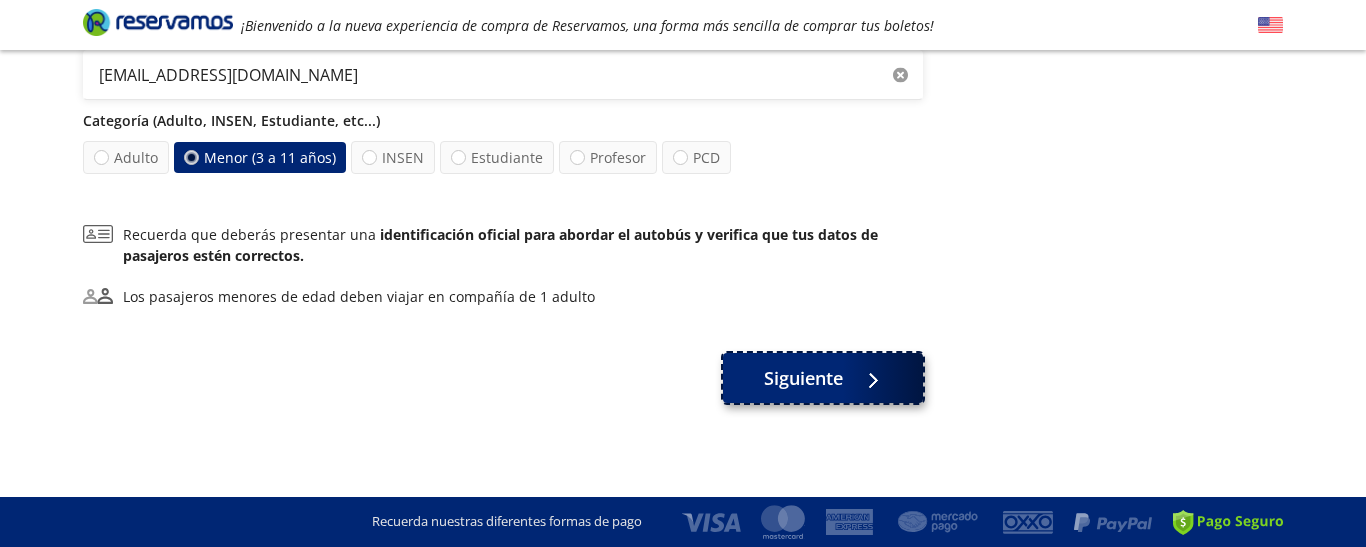 click on "Siguiente" at bounding box center [803, 378] 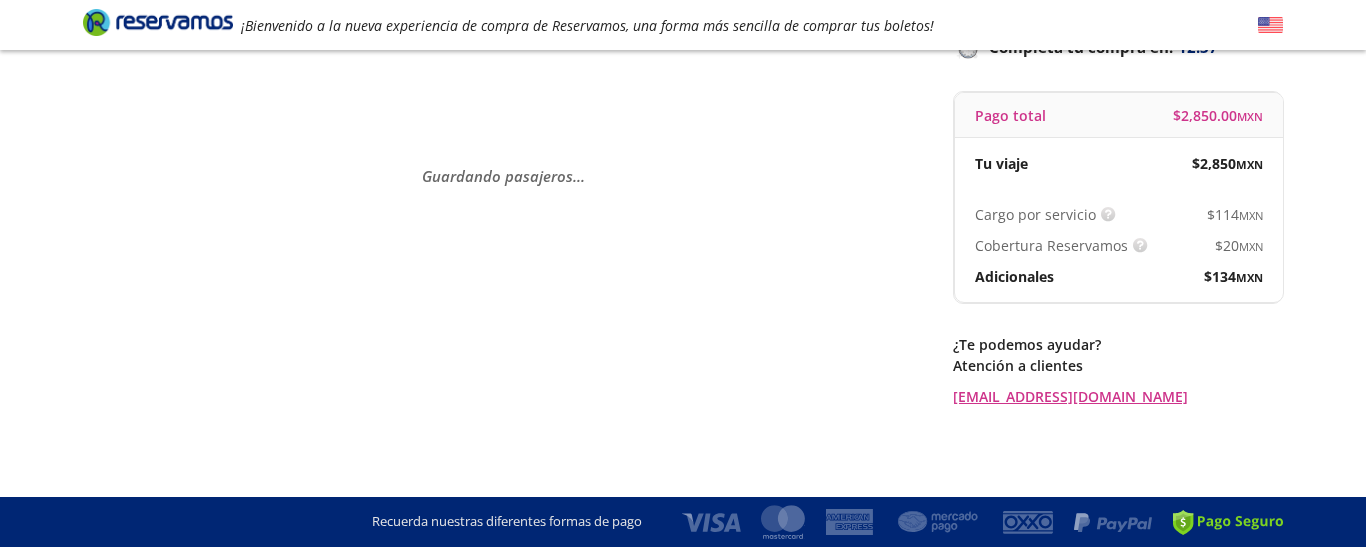 scroll, scrollTop: 0, scrollLeft: 0, axis: both 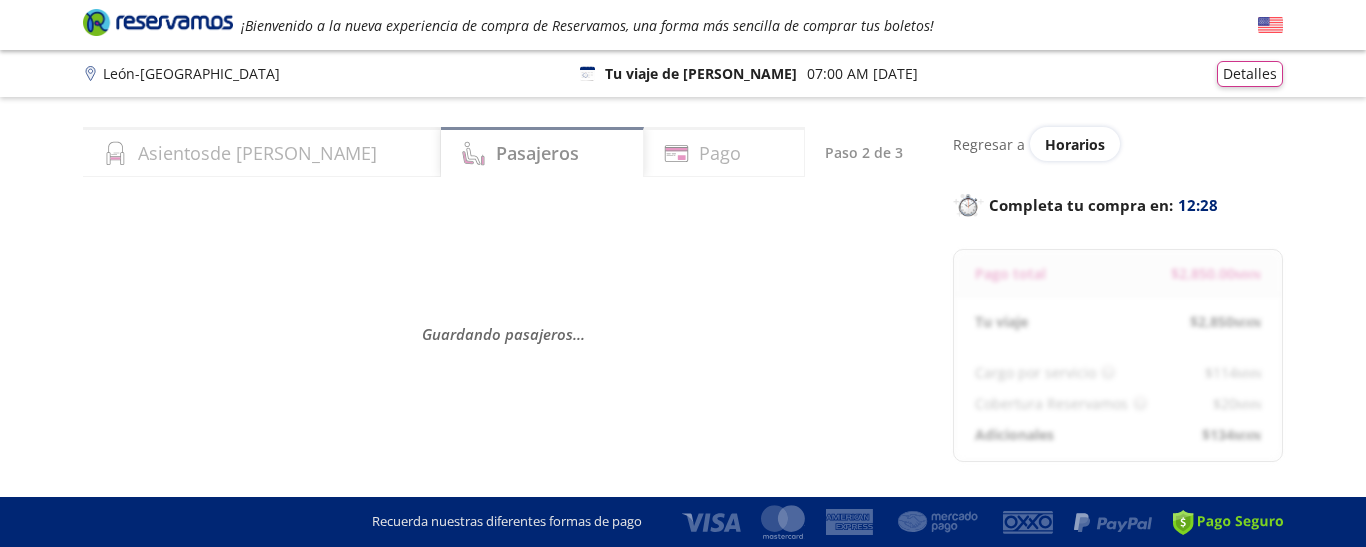 select on "MX" 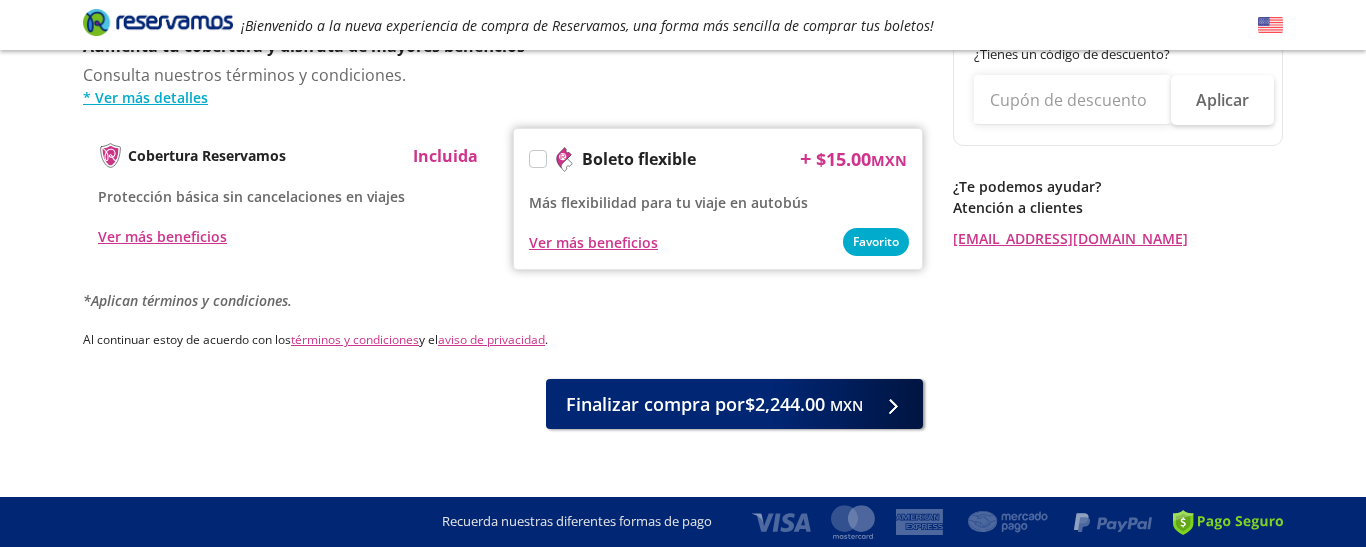 scroll, scrollTop: 1054, scrollLeft: 0, axis: vertical 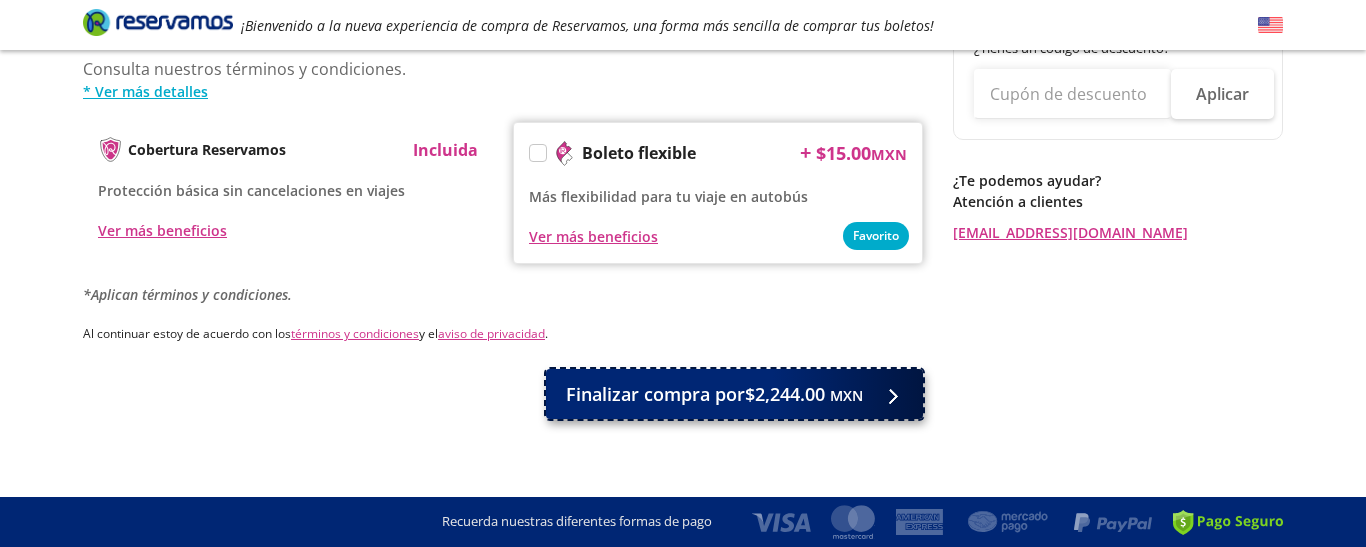 click on "Finalizar compra por  $2,244.00   MXN" at bounding box center (714, 394) 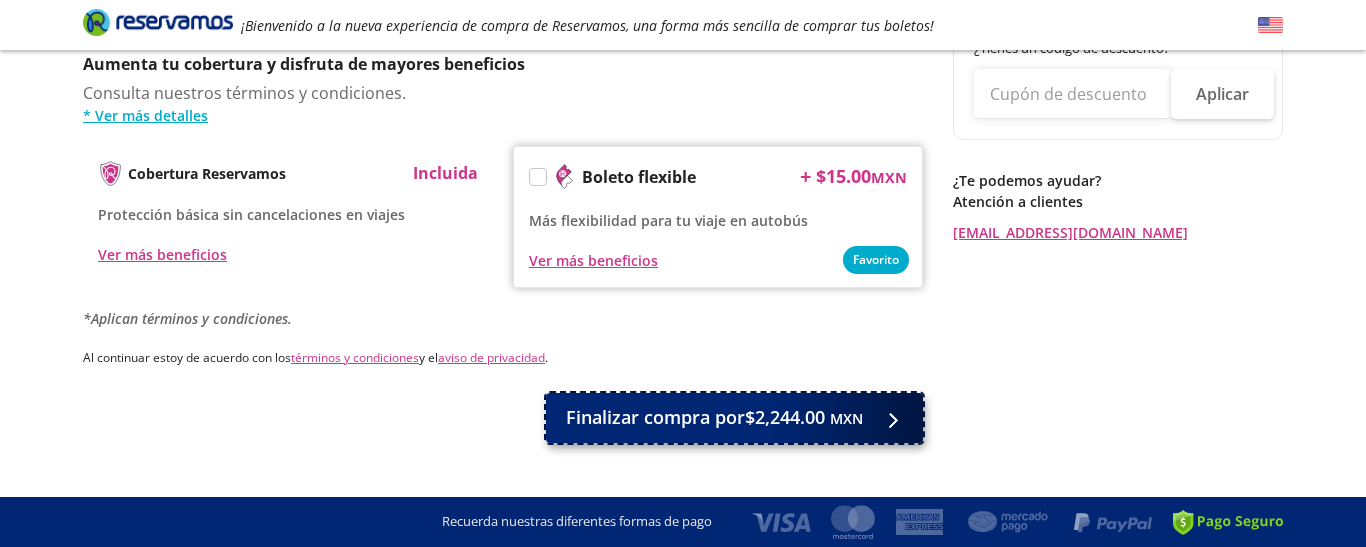 scroll, scrollTop: 1077, scrollLeft: 0, axis: vertical 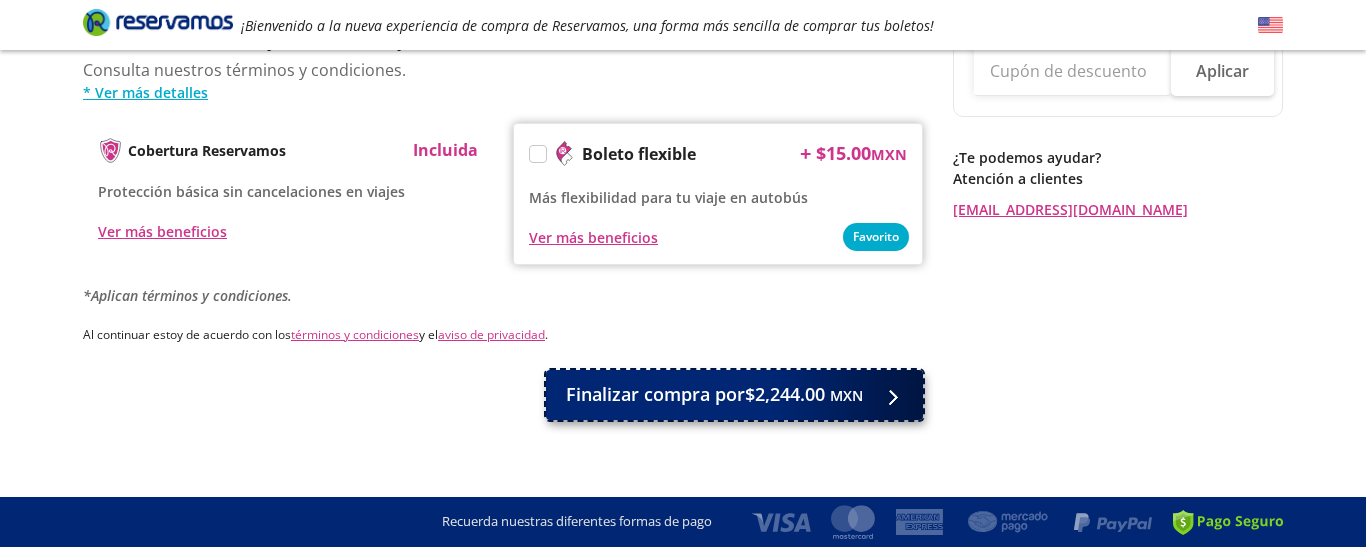 click on "Finalizar compra por  $2,244.00   MXN" at bounding box center [714, 394] 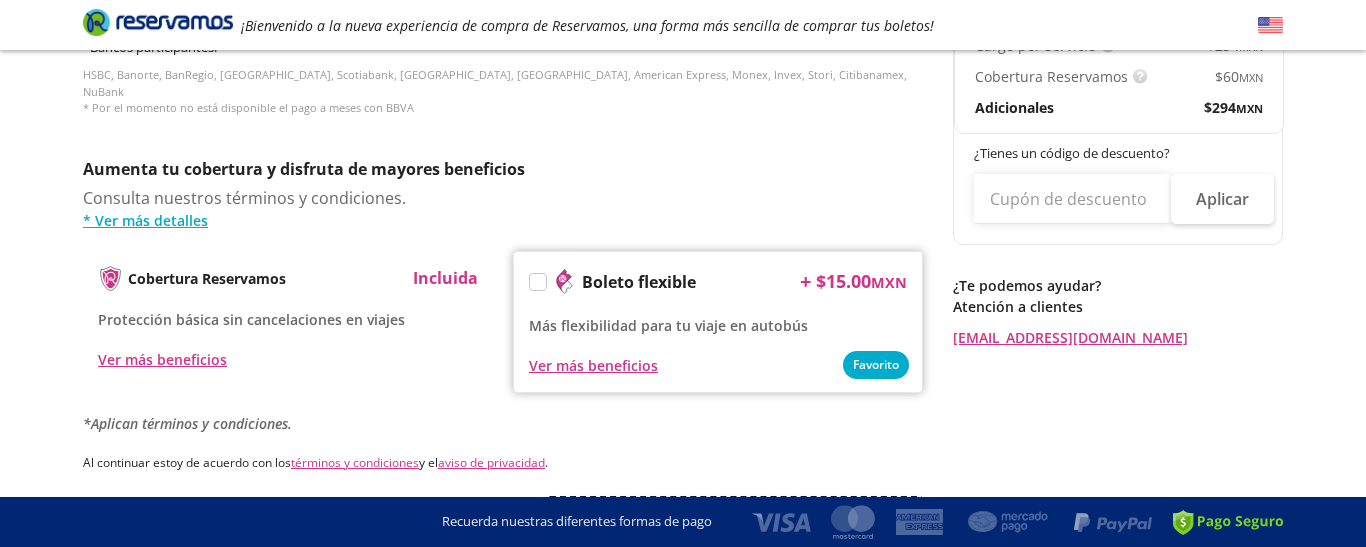 scroll, scrollTop: 1077, scrollLeft: 0, axis: vertical 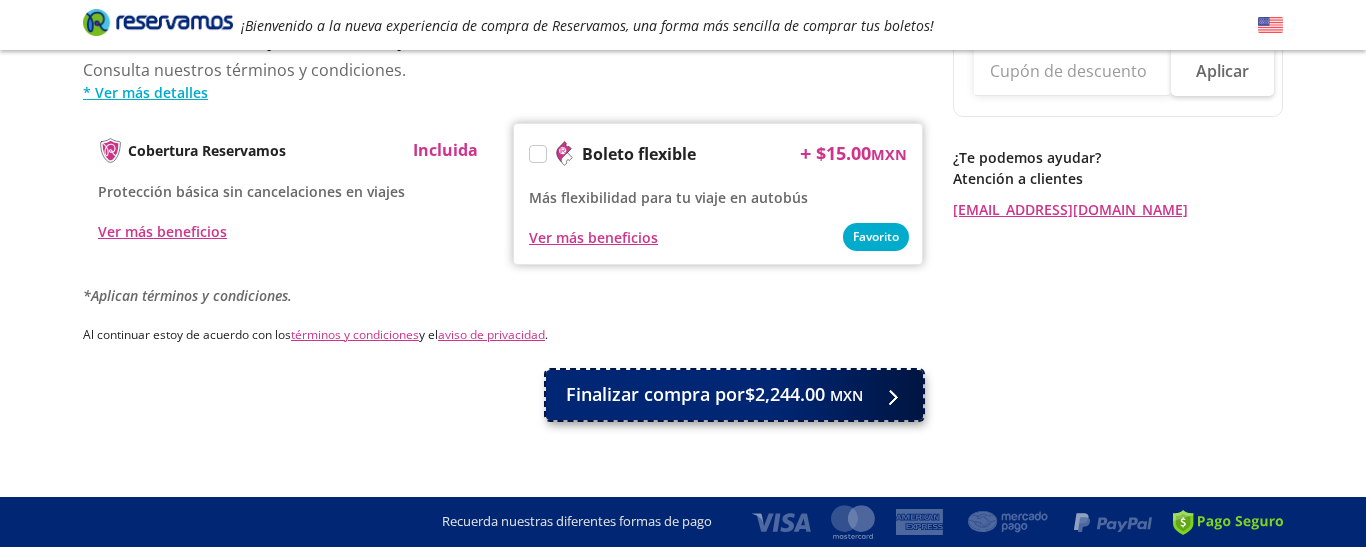 click on "Finalizar compra por  $2,244.00   MXN" at bounding box center [714, 394] 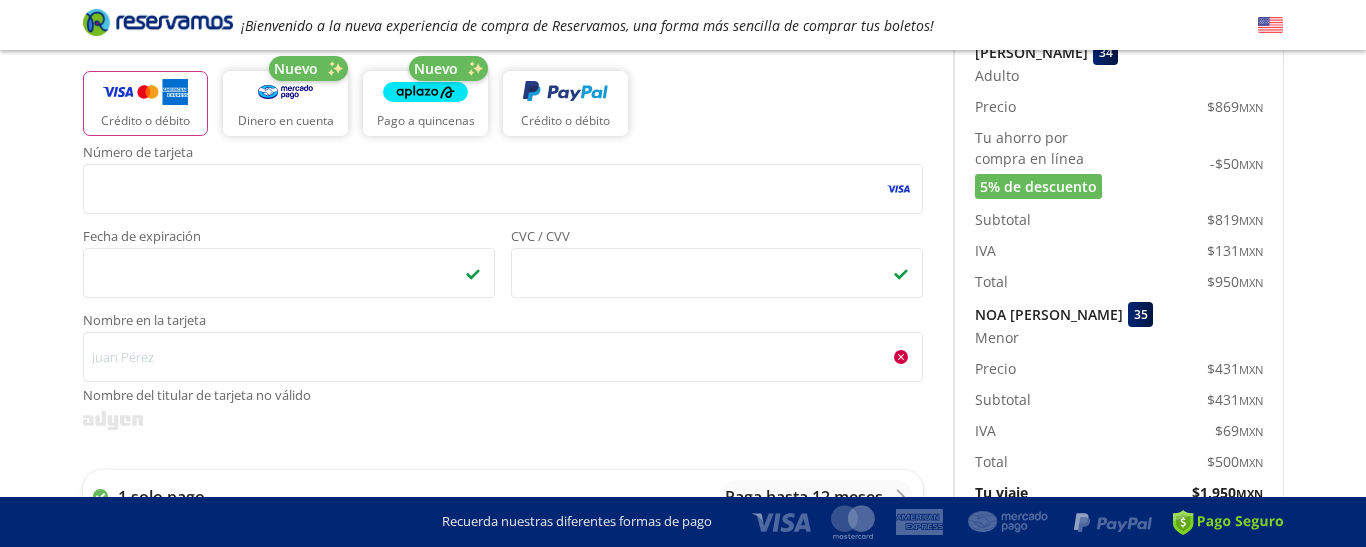 scroll, scrollTop: 474, scrollLeft: 0, axis: vertical 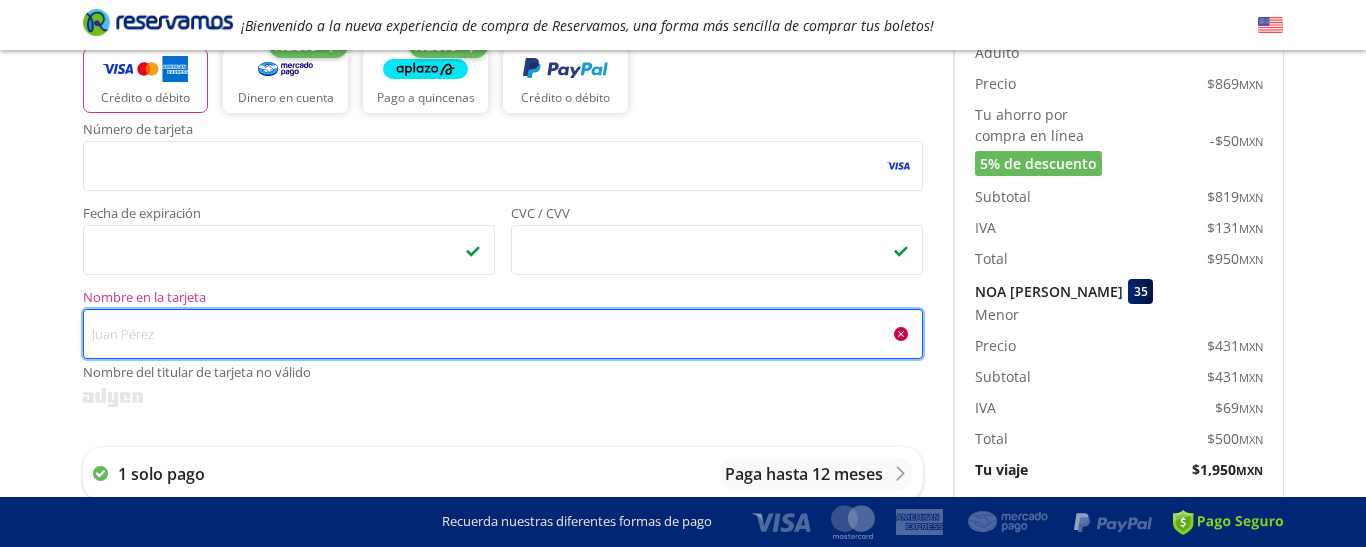 click on "Nombre en la tarjeta Nombre del titular de tarjeta no válido" at bounding box center (503, 334) 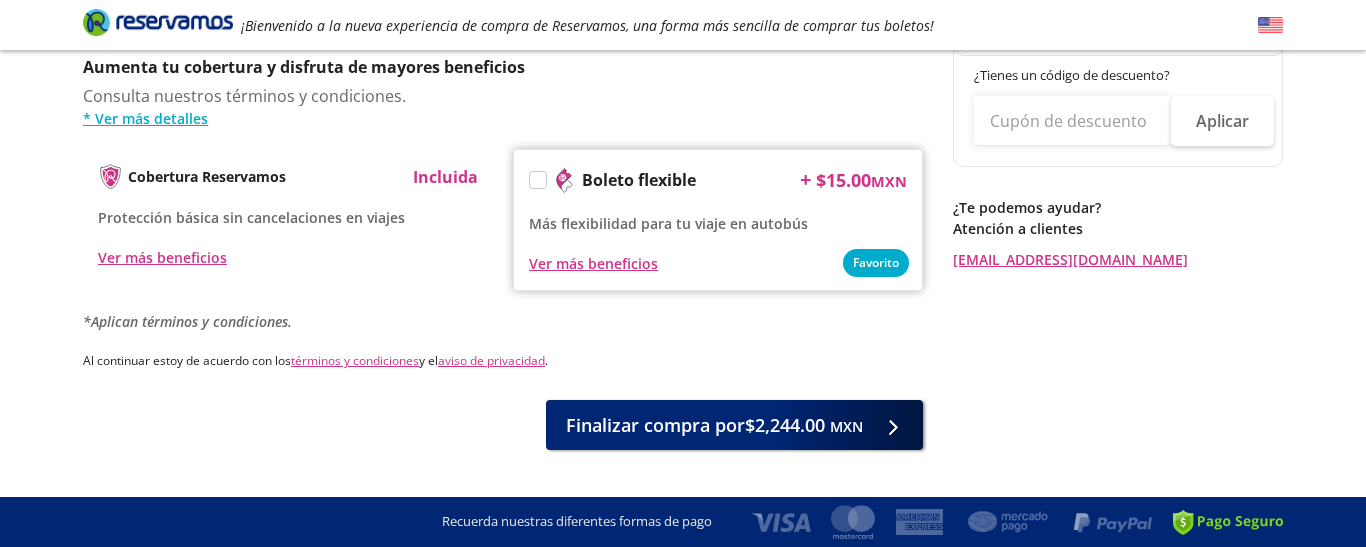 scroll, scrollTop: 1054, scrollLeft: 0, axis: vertical 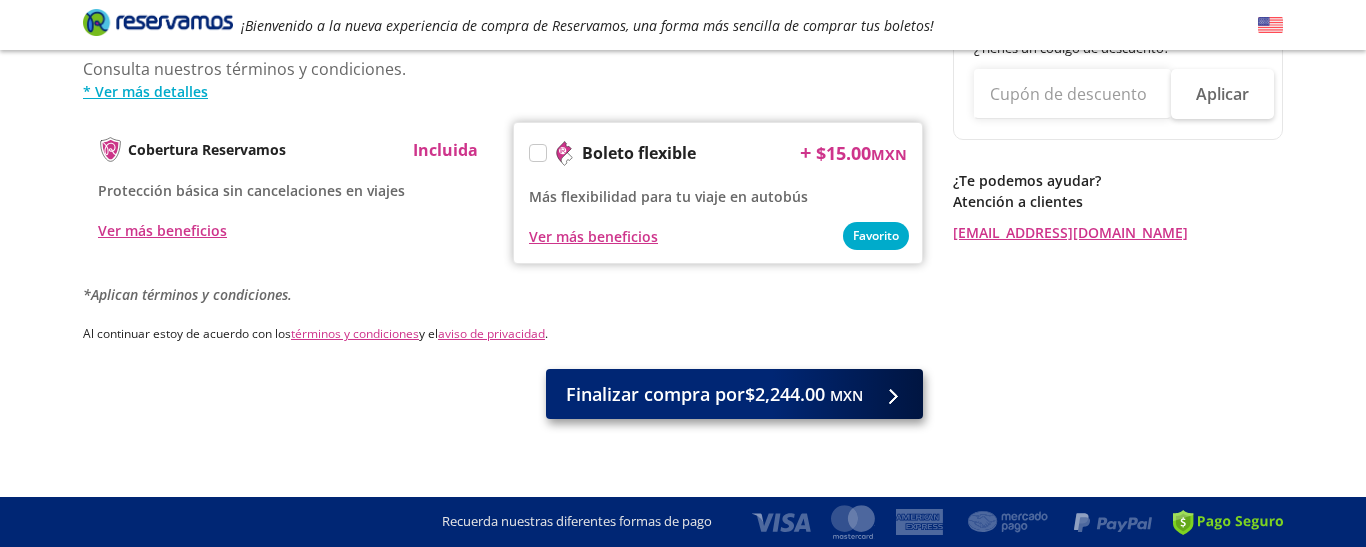type on "CINTIA" 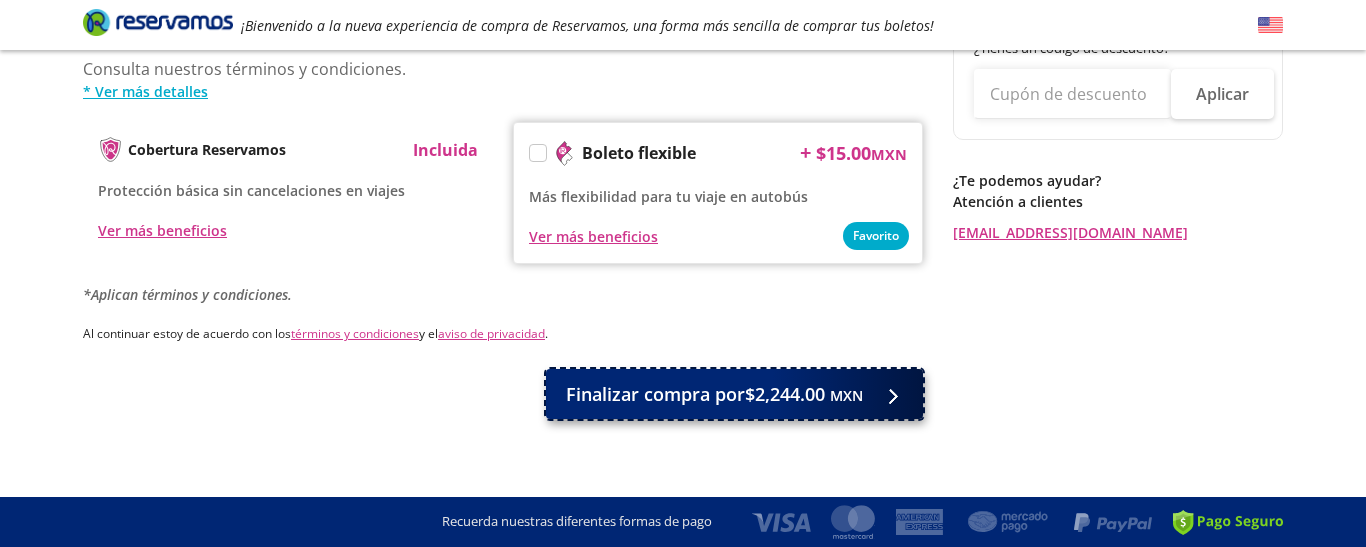 click on "Finalizar compra por  $2,244.00   MXN" at bounding box center (714, 394) 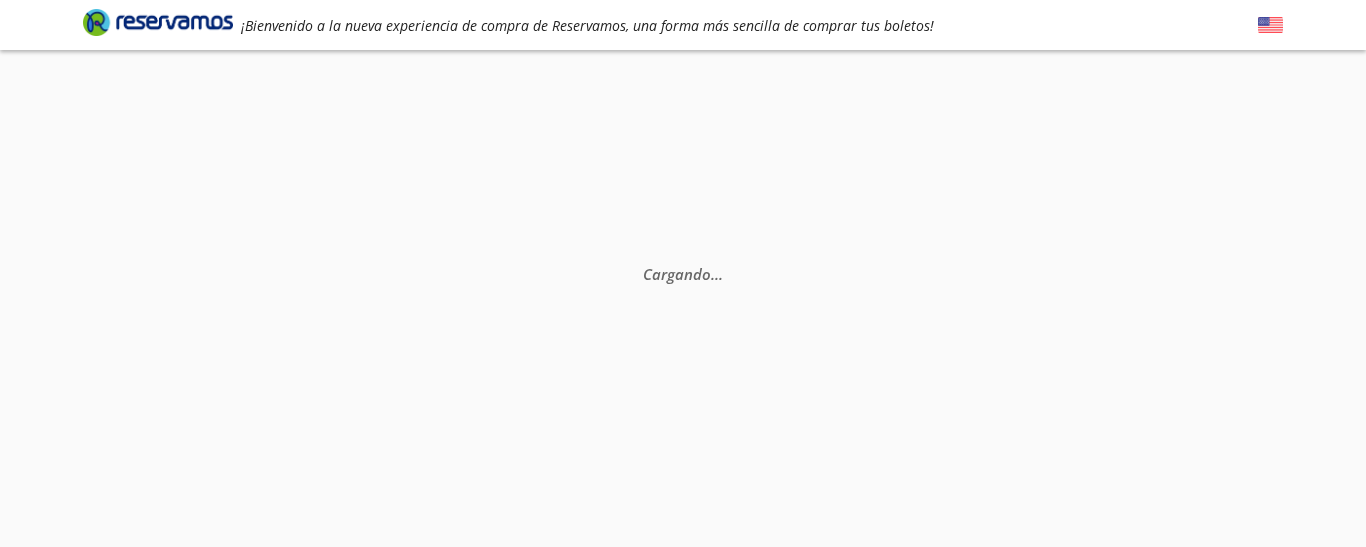 scroll, scrollTop: 0, scrollLeft: 0, axis: both 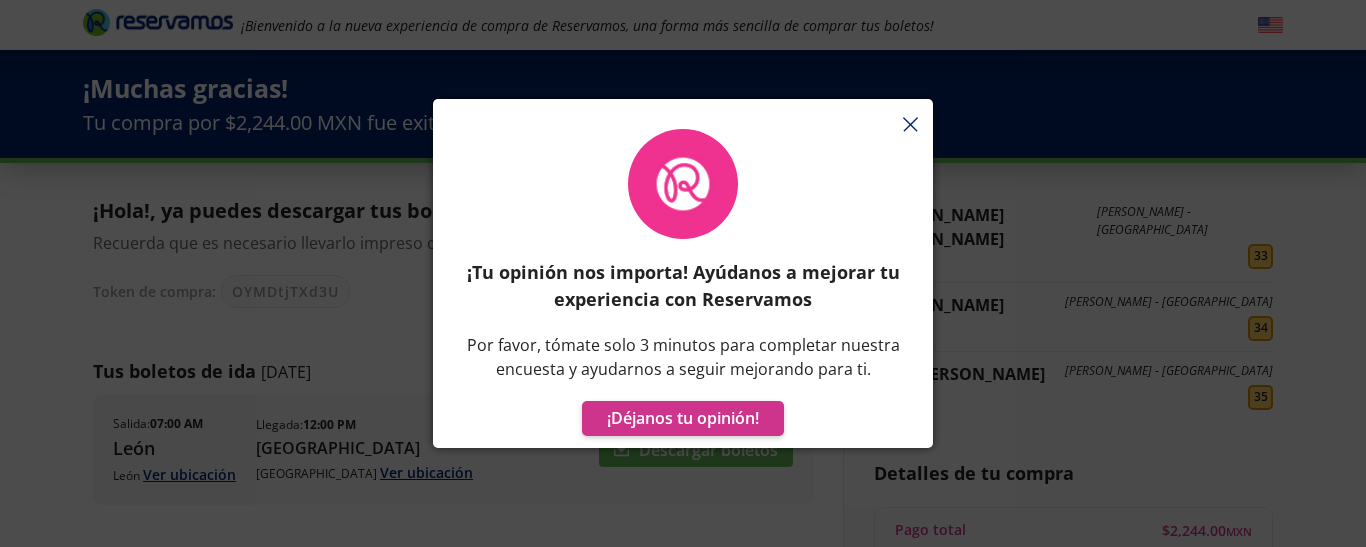 click on "¡Tu opinión nos importa! Ayúdanos a mejorar tu experiencia con Reservamos Por favor, tómate solo 3 minutos para completar nuestra encuesta y ayudarnos a seguir mejorando para ti. ¡Déjanos tu opinión!" at bounding box center [683, 283] 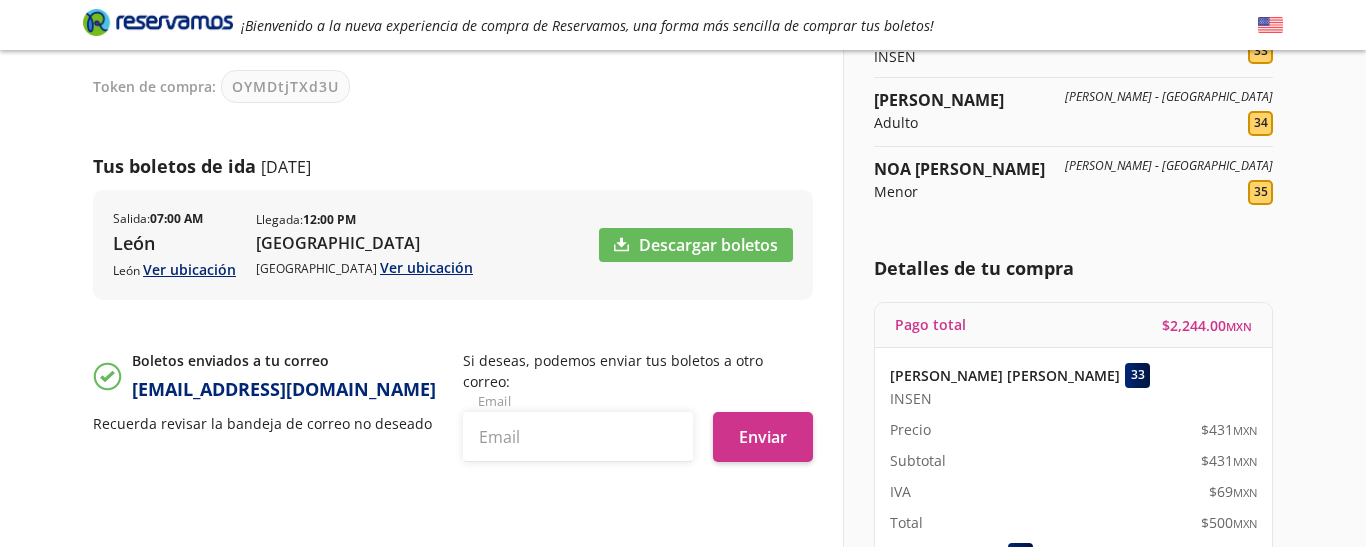 scroll, scrollTop: 209, scrollLeft: 0, axis: vertical 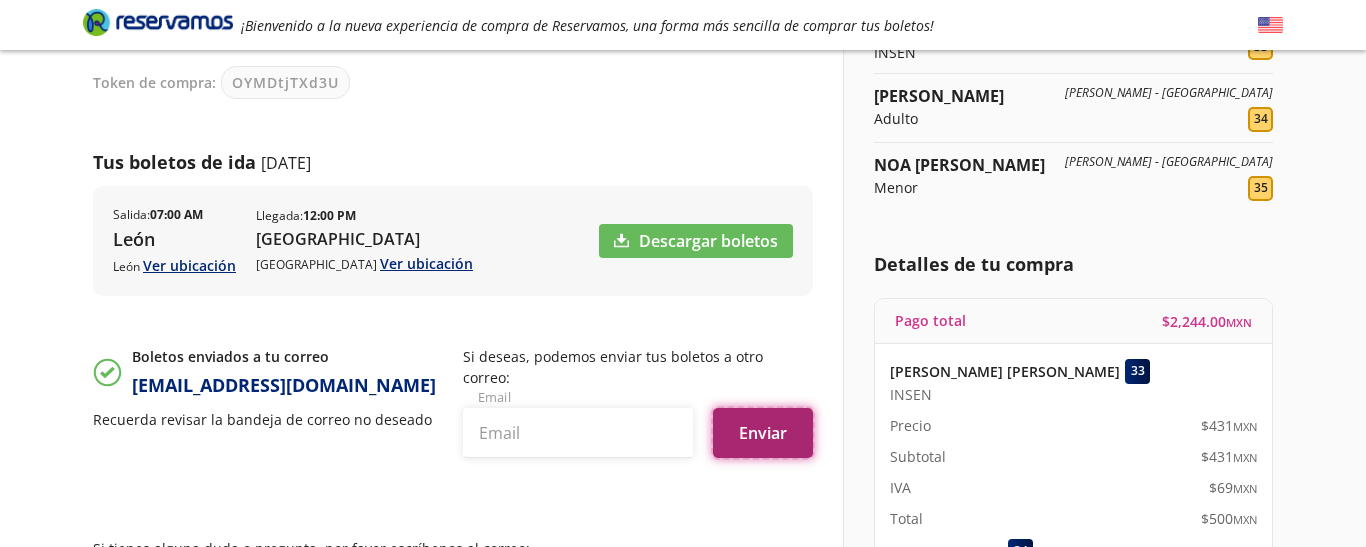 click on "Enviar" at bounding box center (763, 433) 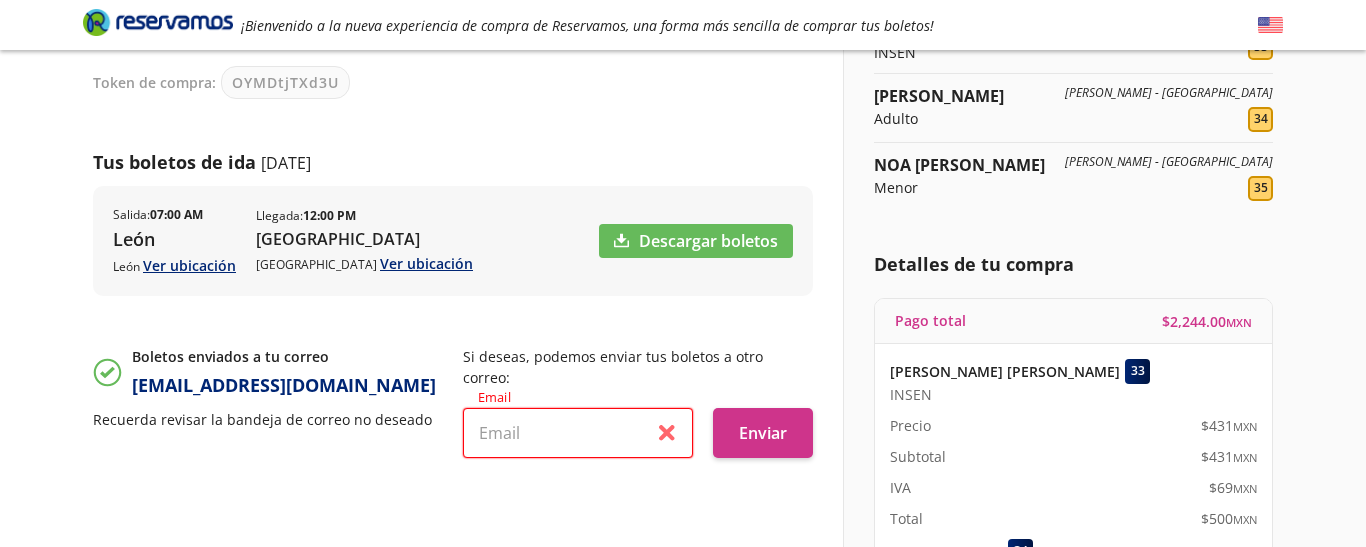 click at bounding box center [578, 433] 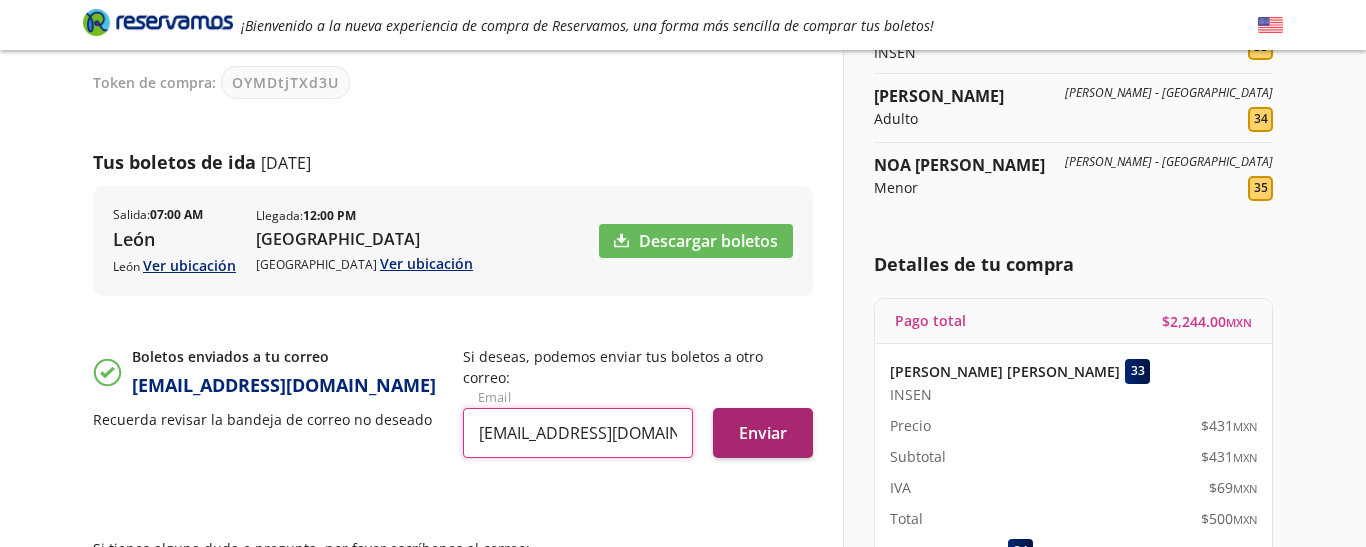 type on "[EMAIL_ADDRESS][DOMAIN_NAME]" 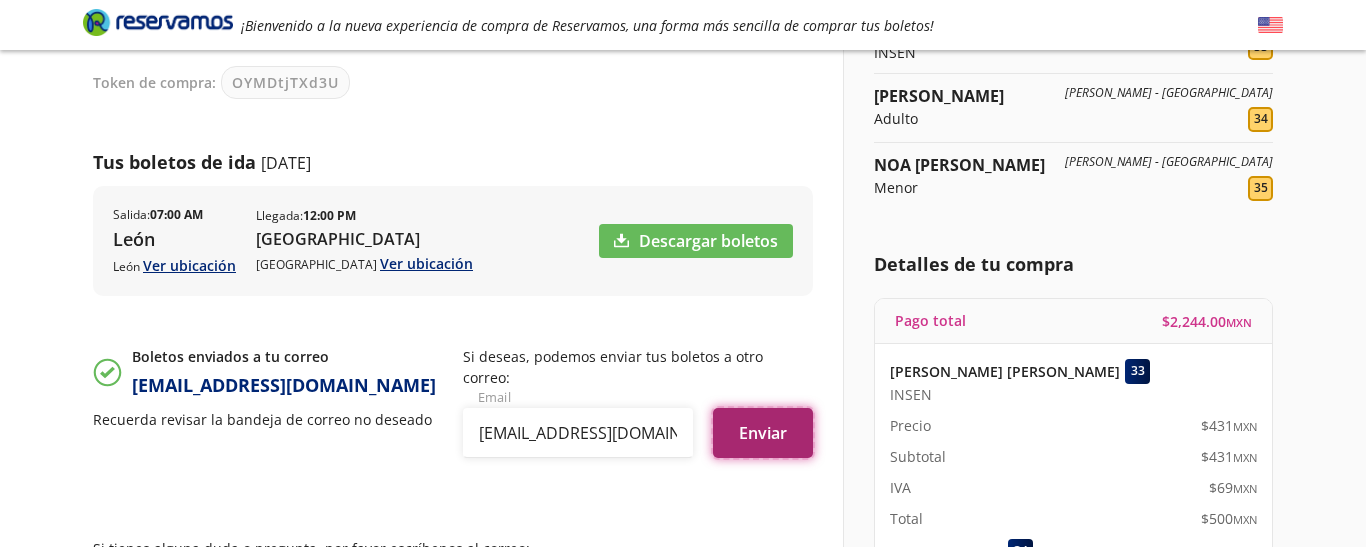 click on "Enviar" at bounding box center [763, 433] 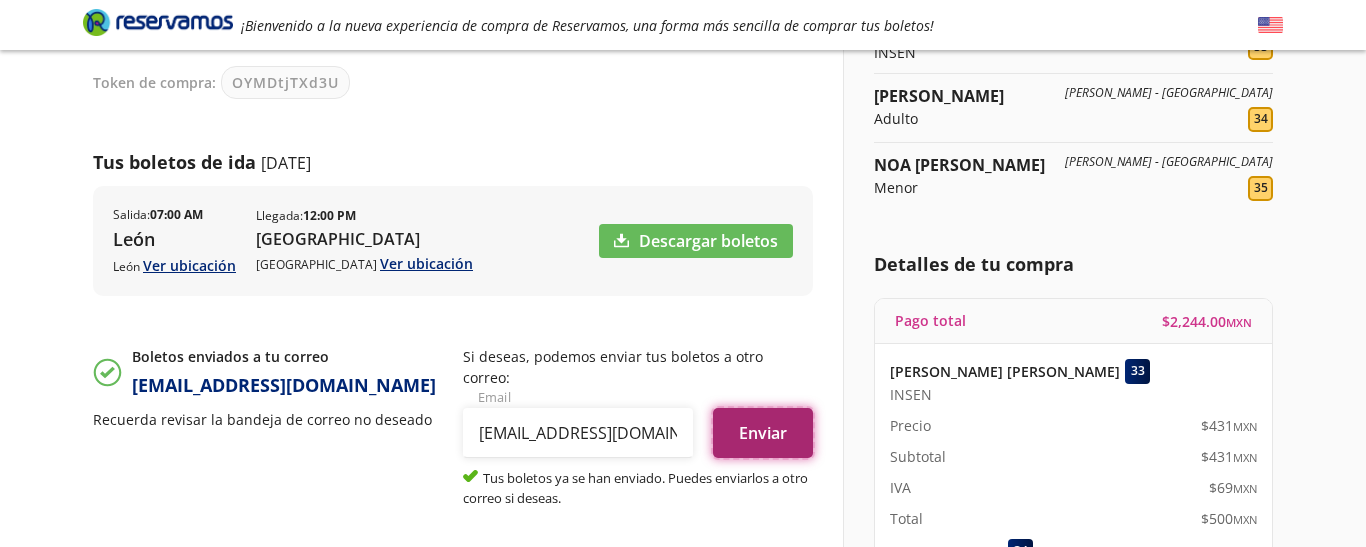 click on "Enviar" at bounding box center [763, 433] 